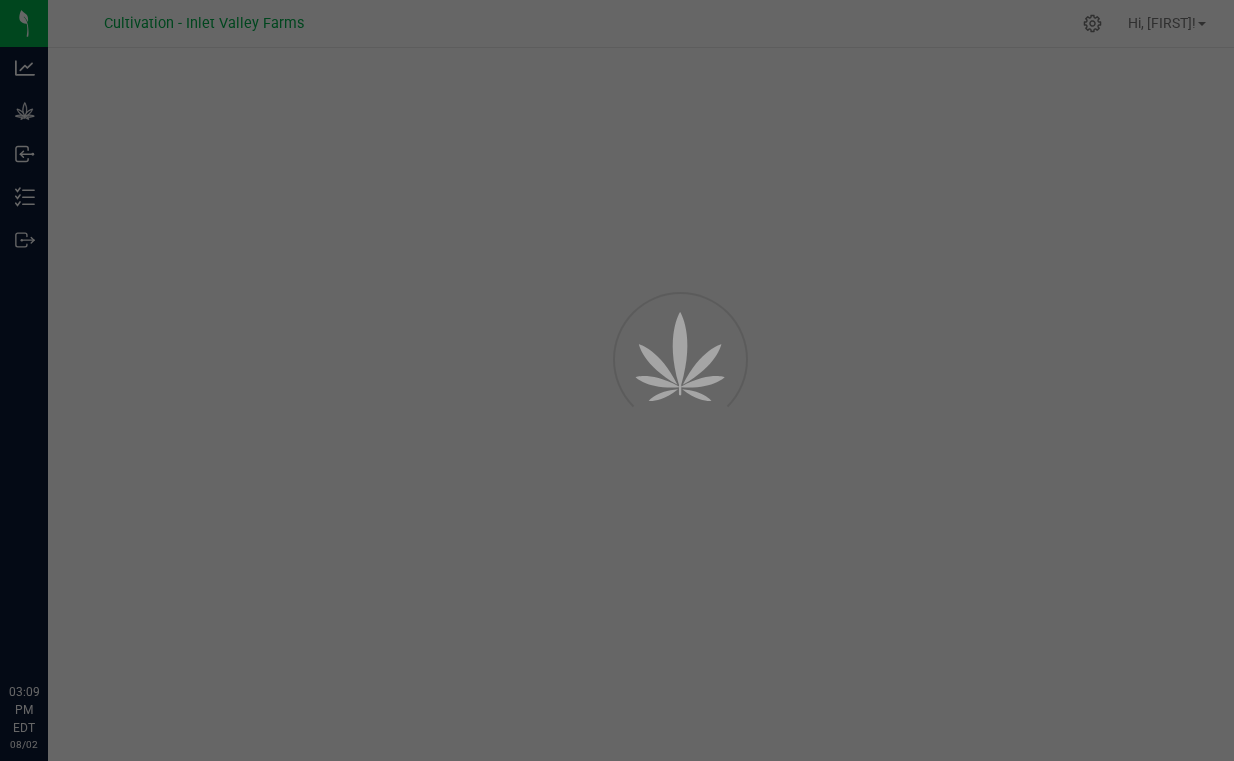 scroll, scrollTop: 0, scrollLeft: 0, axis: both 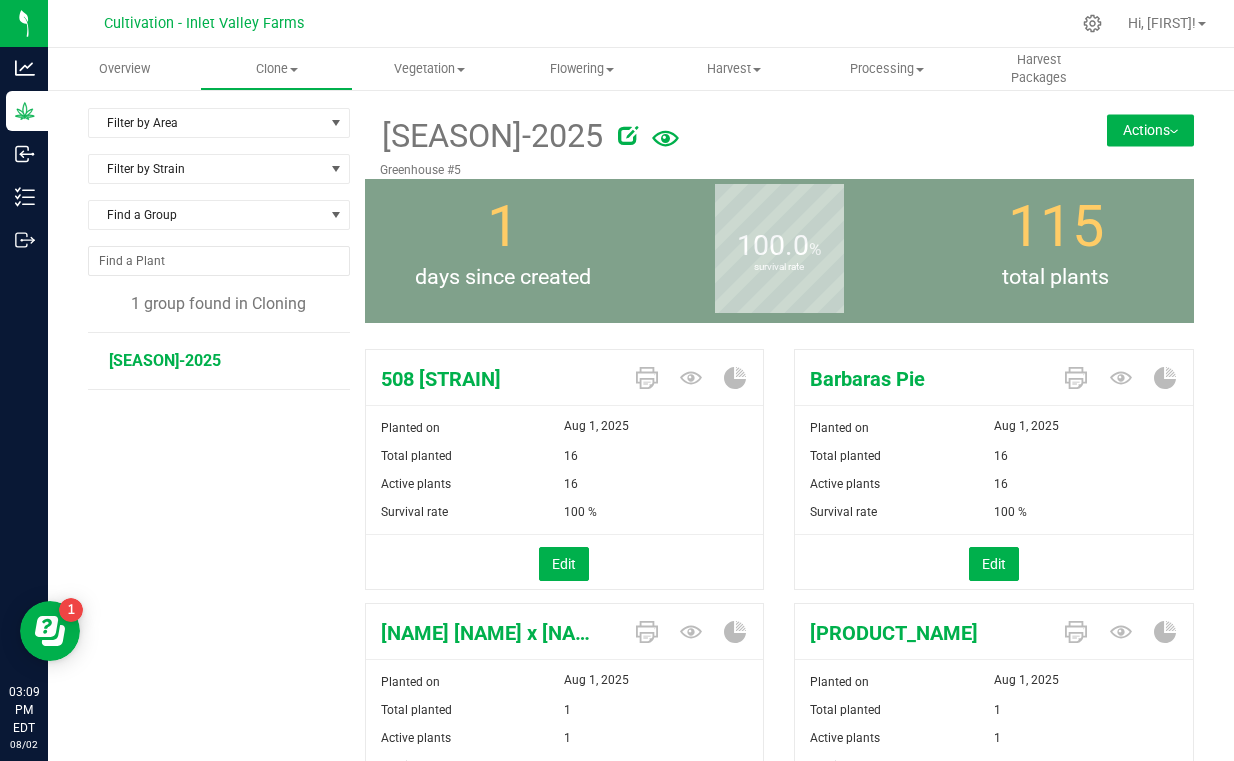 click on "Filter by Area Filter by Area All [LOCATION]
Filter by Strain
Find a Group
1
group
found in Cloning
[CLONING_GROUP]" at bounding box center (226, 5702) 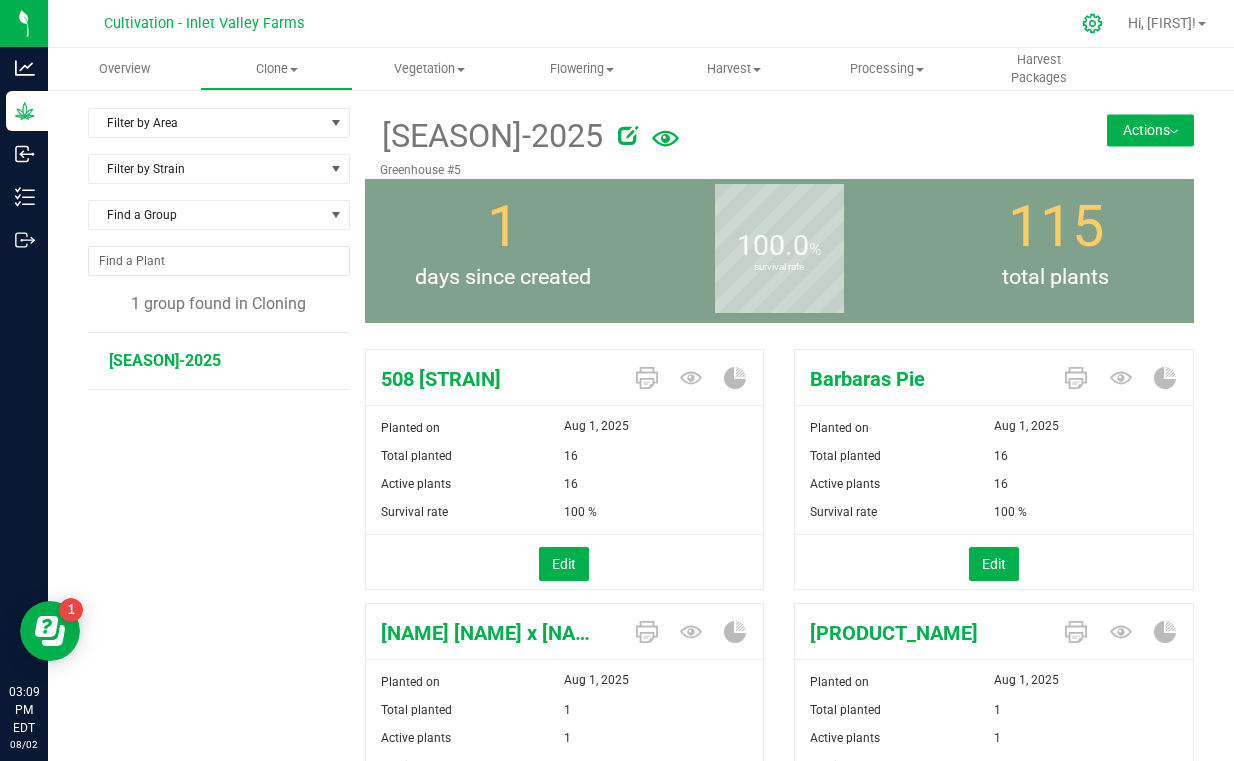 click 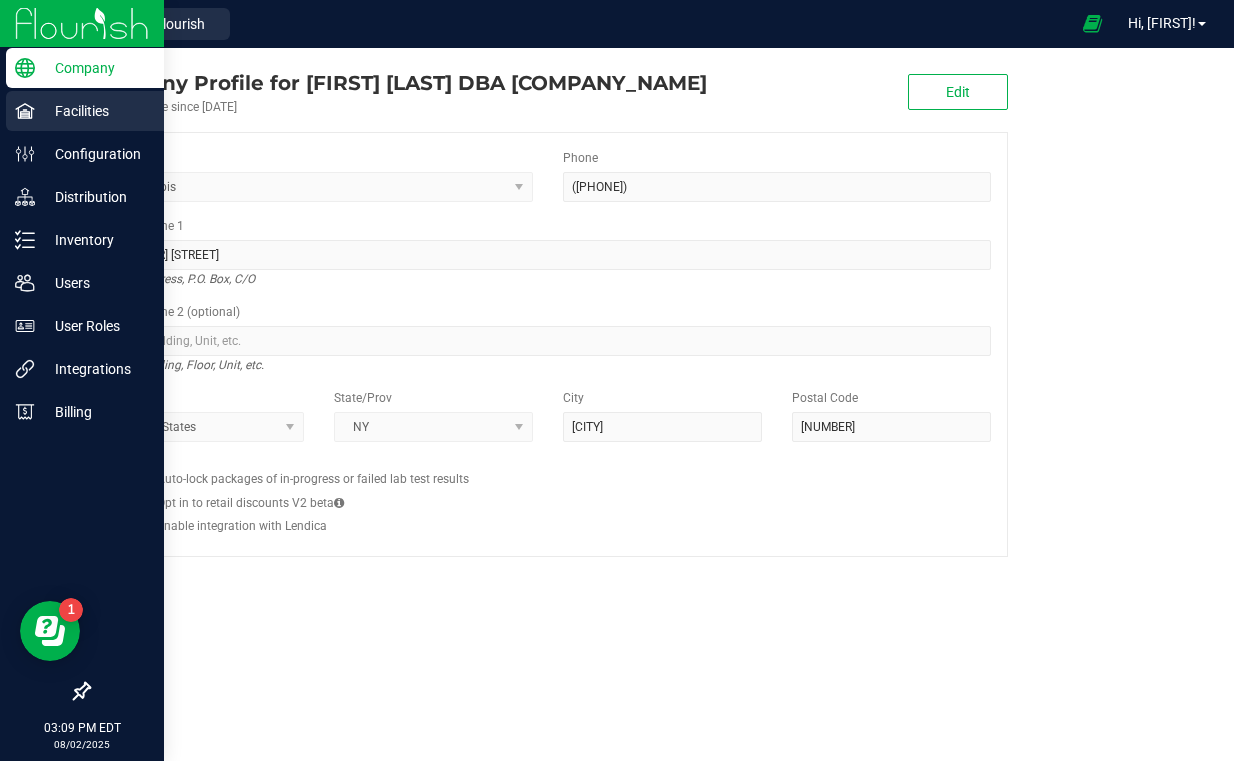 click on "Facilities" at bounding box center (95, 111) 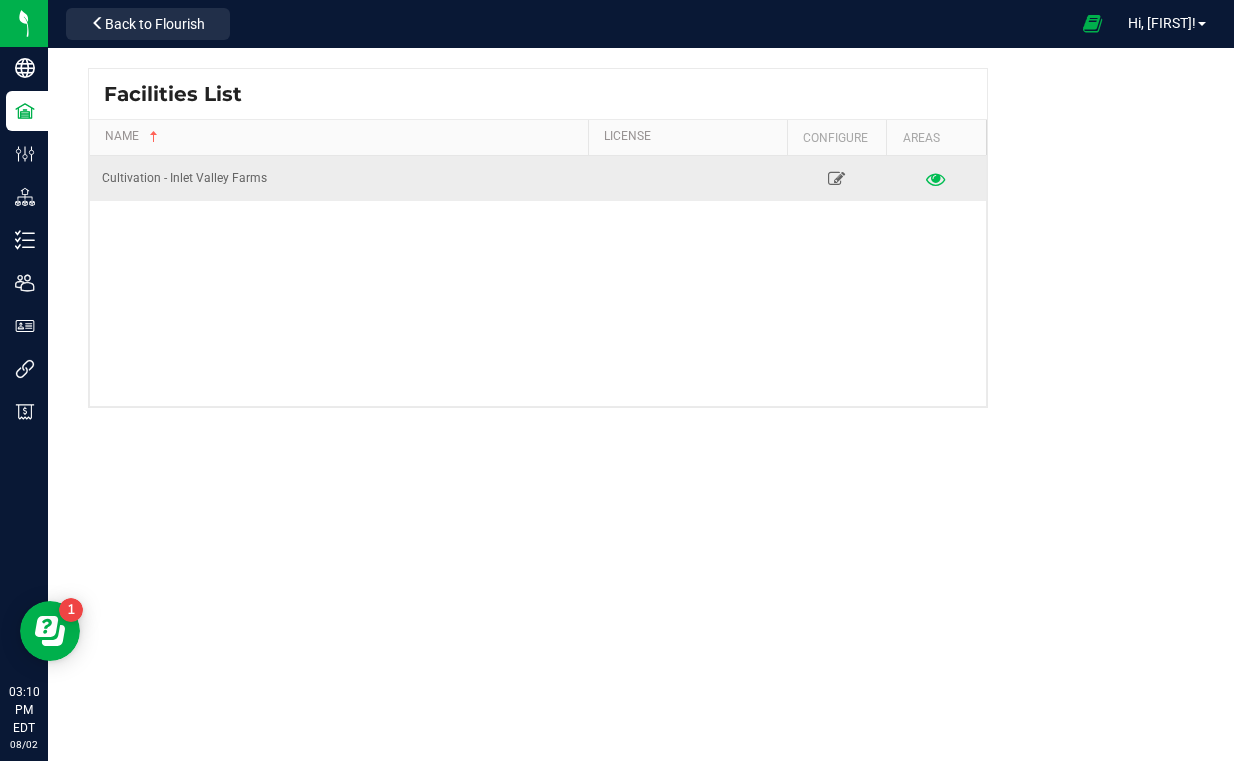 click at bounding box center [936, 178] 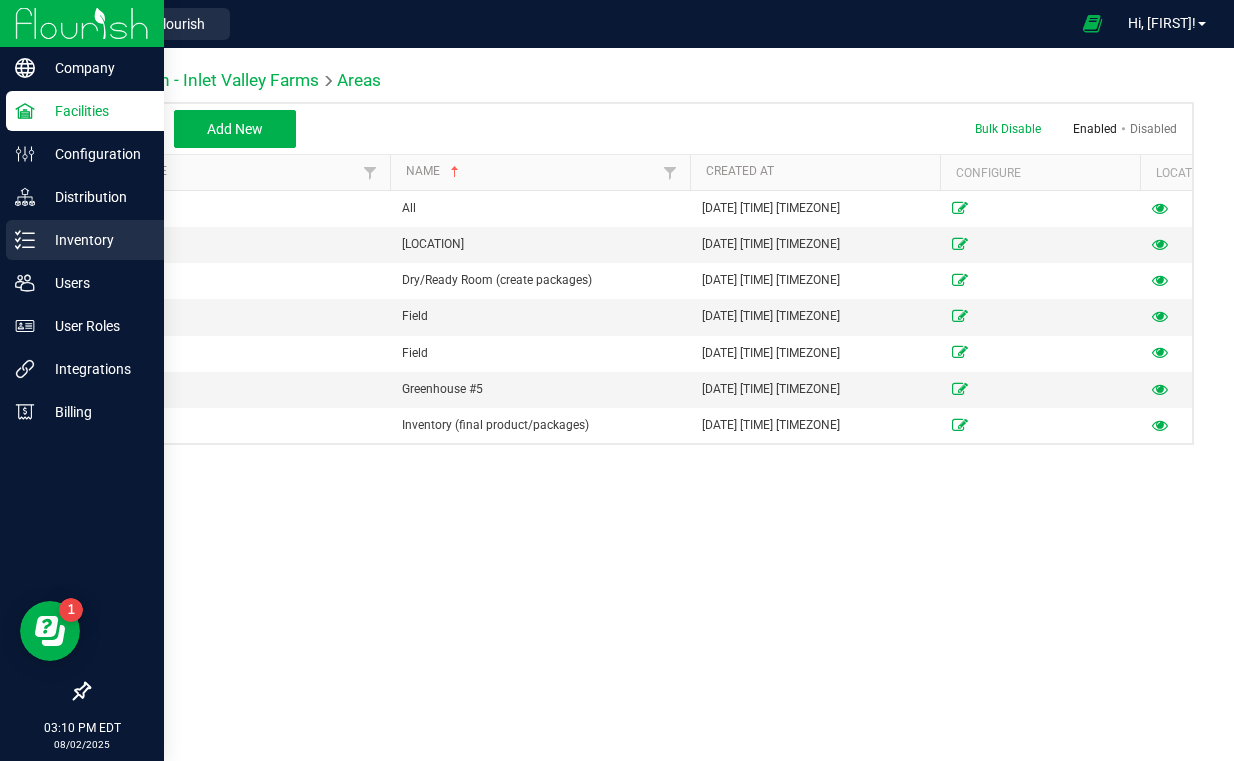 click on "Inventory" at bounding box center (95, 240) 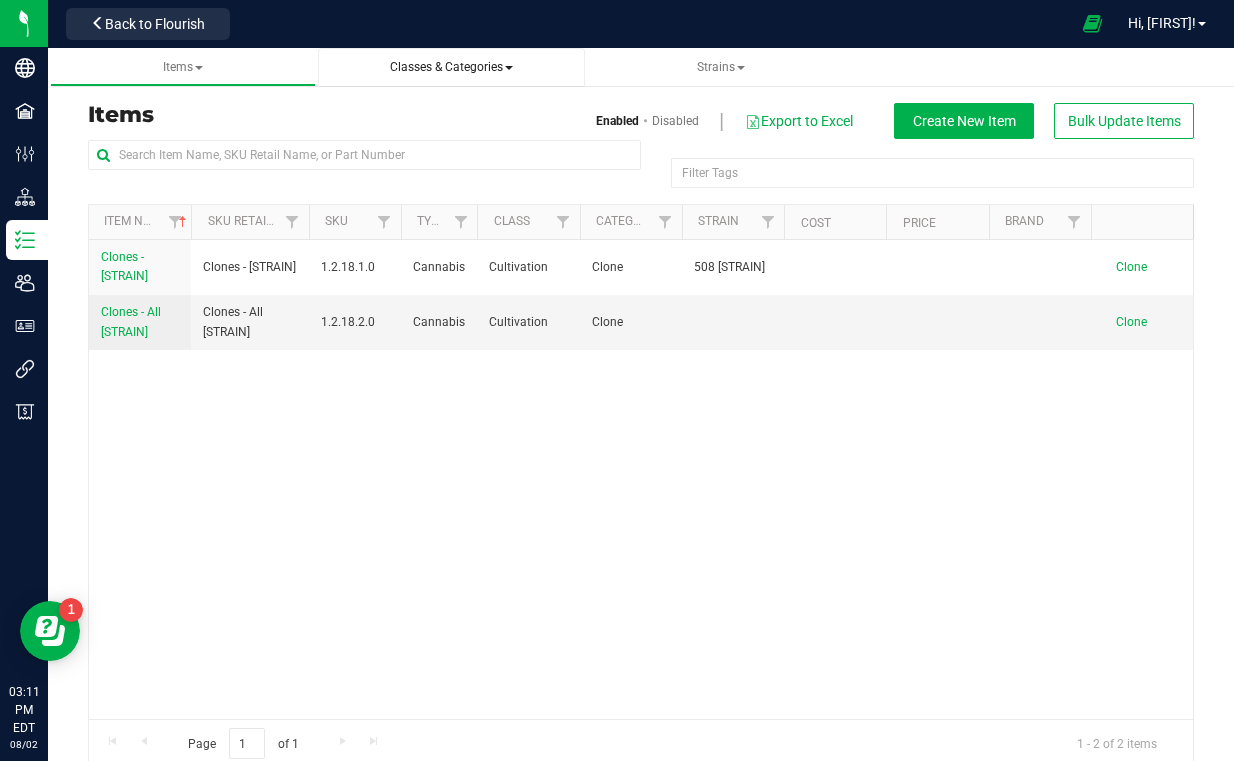 click on "Classes & Categories" at bounding box center [451, 67] 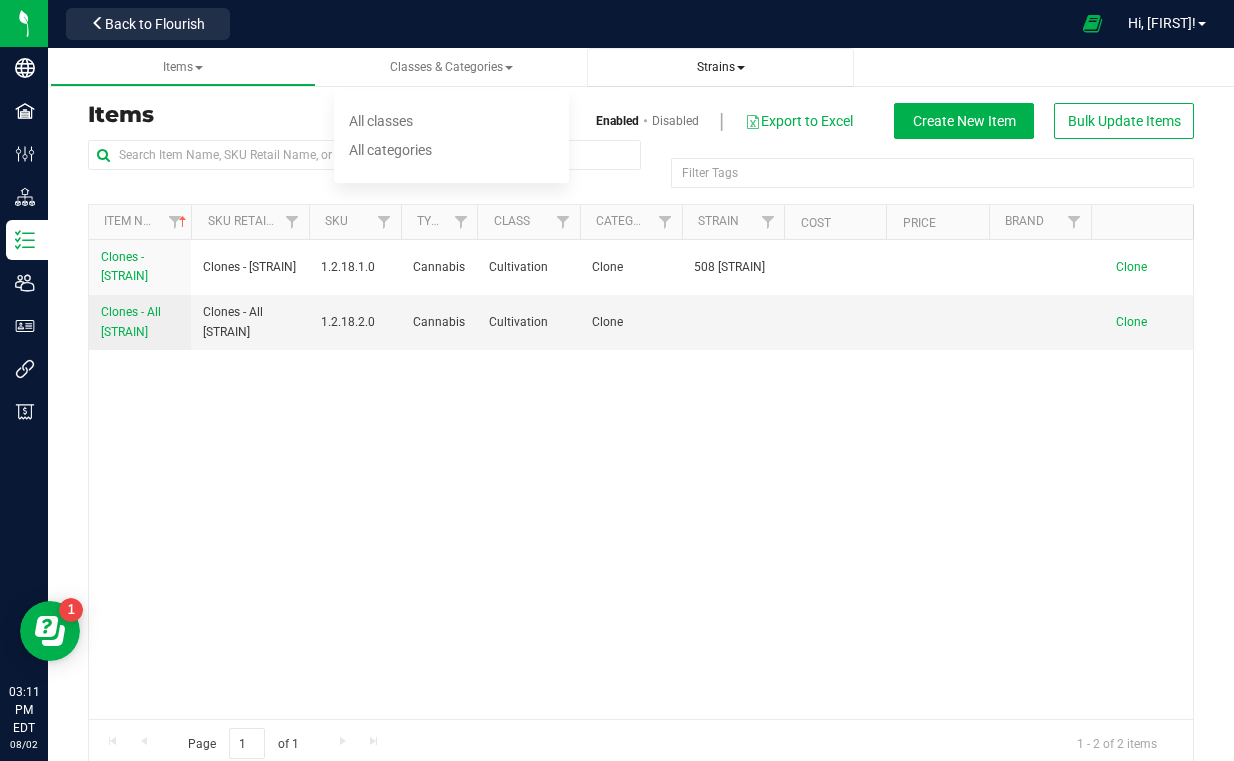 click on "Strains" at bounding box center (720, 67) 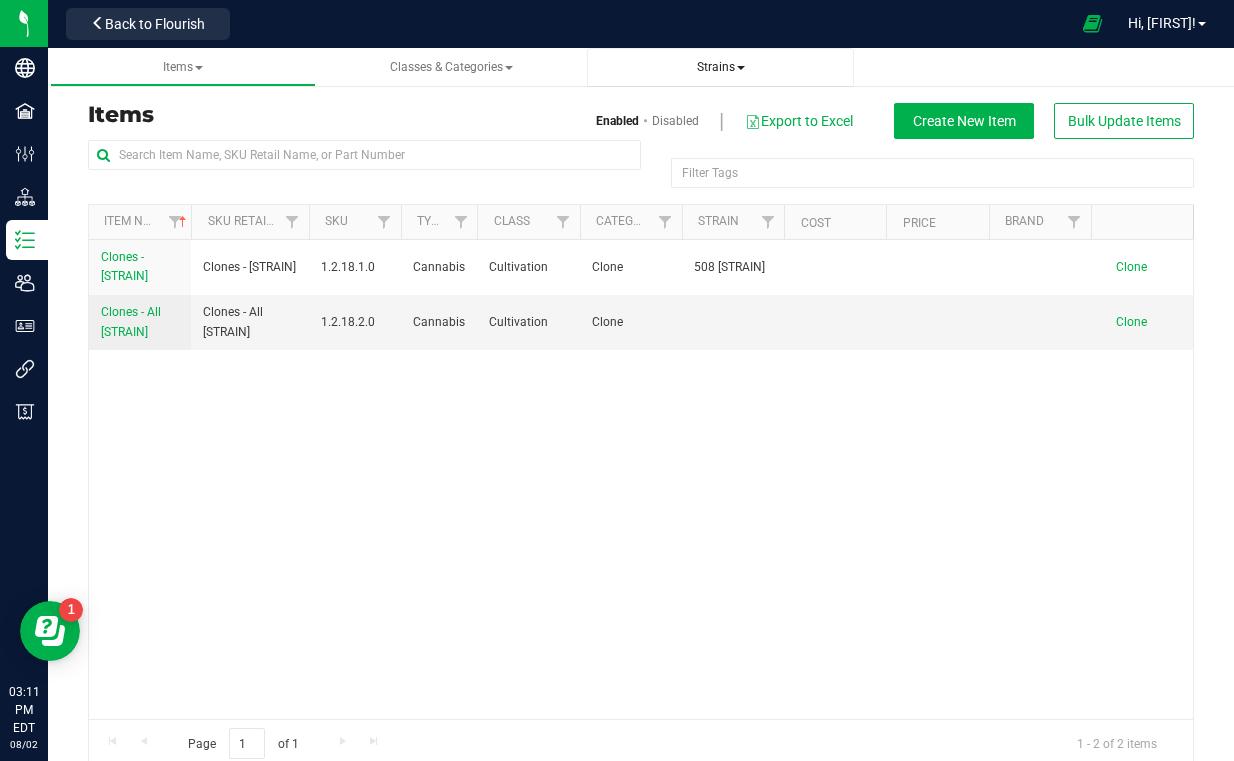 click on "Strains" at bounding box center (720, 67) 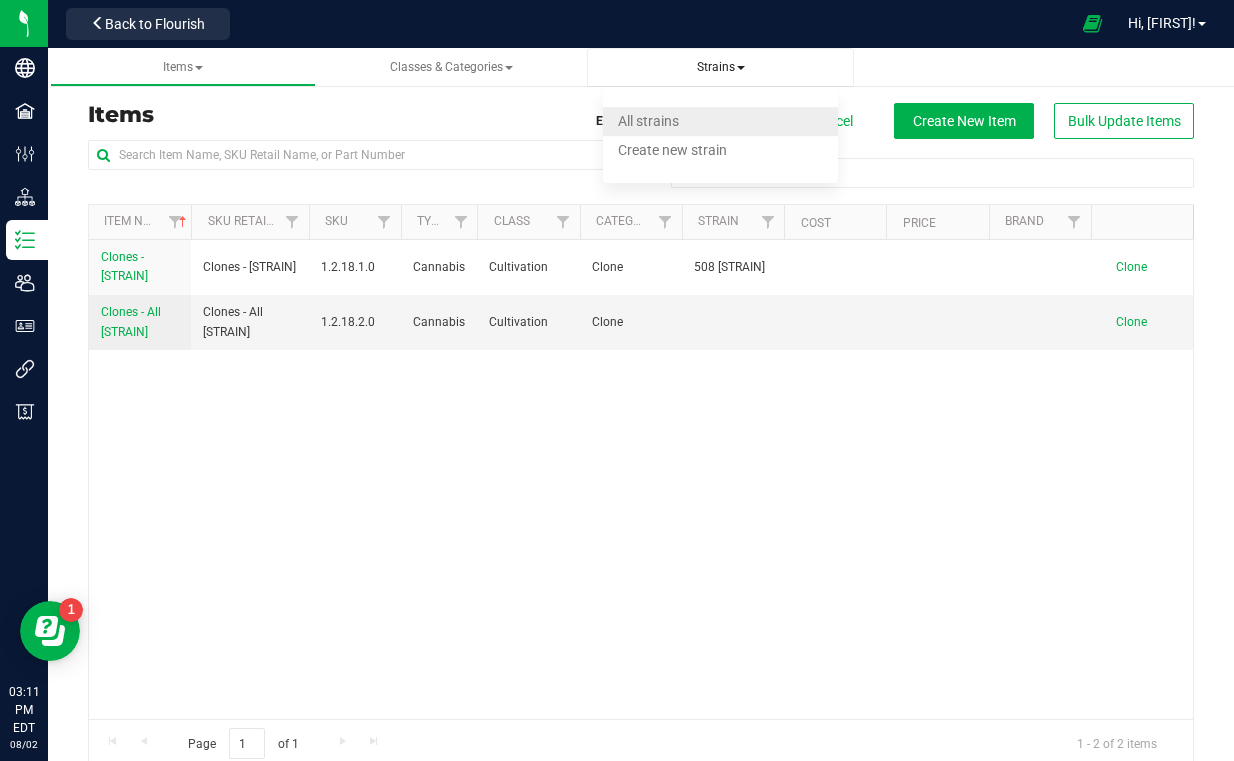 click on "All strains" at bounding box center [720, 121] 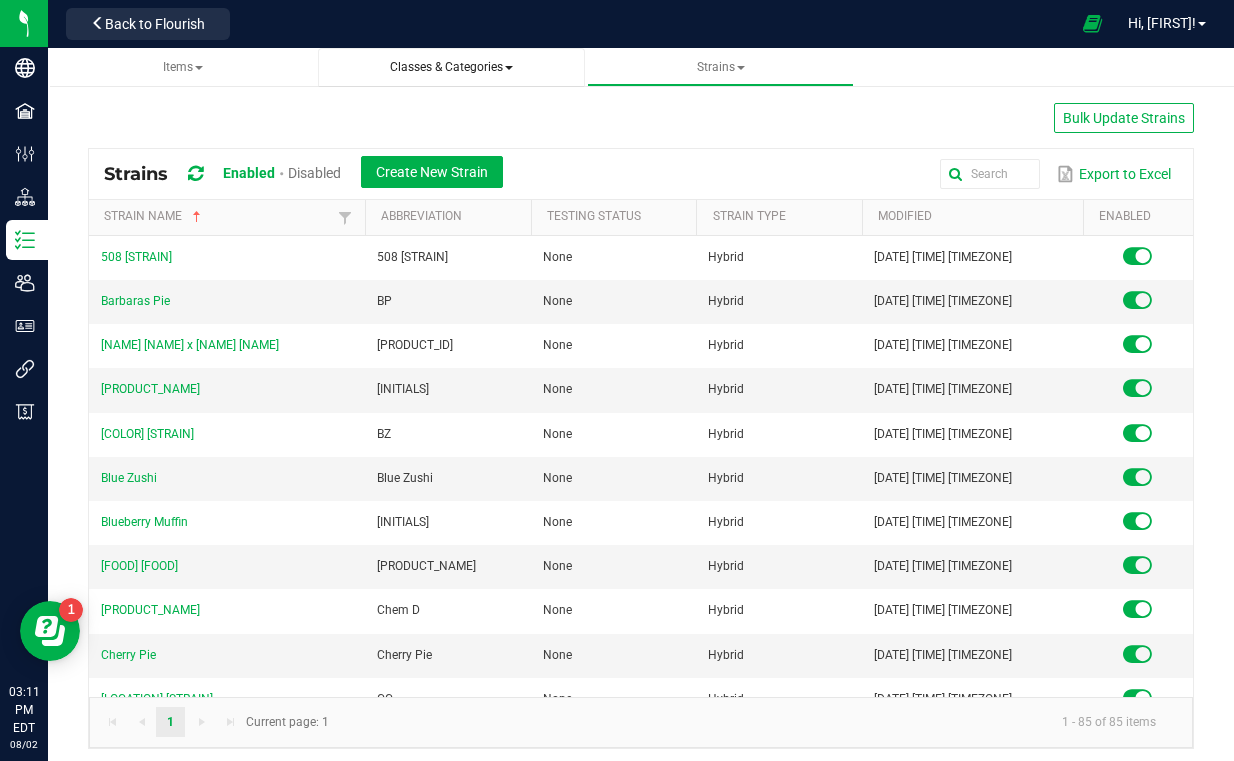 scroll, scrollTop: -1, scrollLeft: 0, axis: vertical 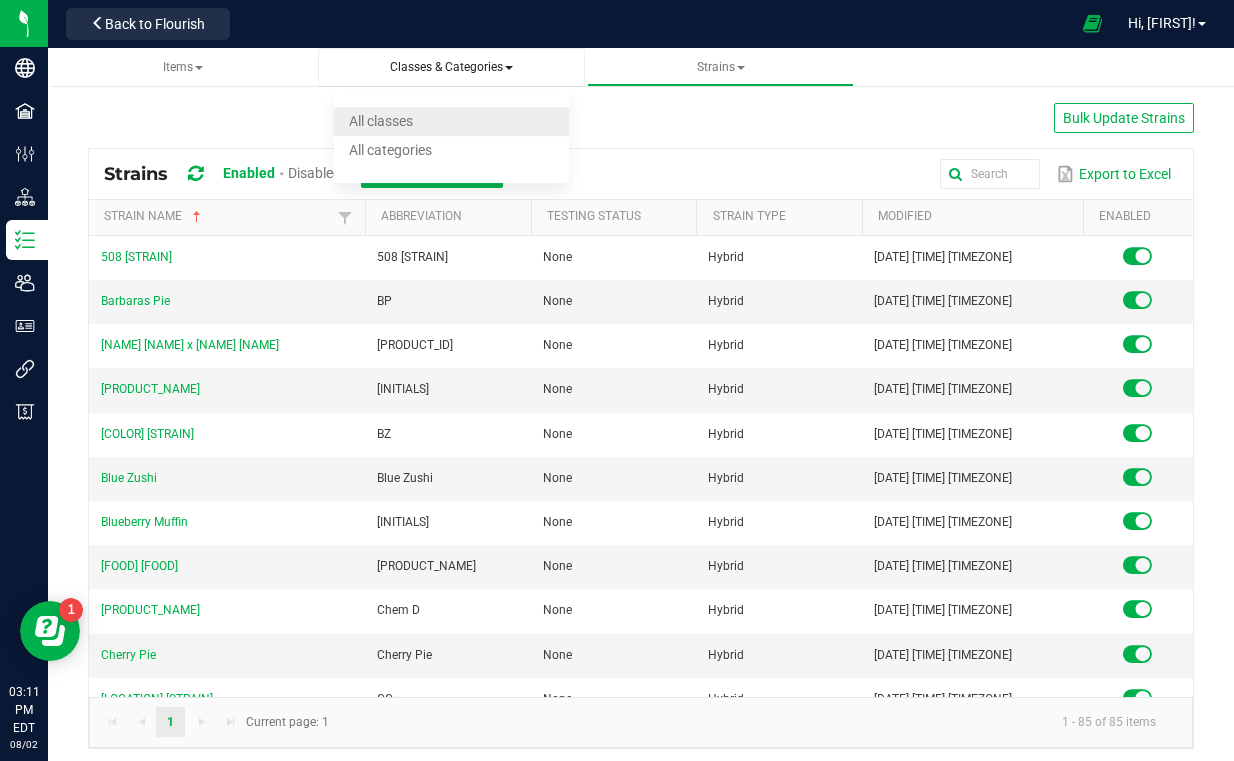 click on "All classes" at bounding box center (451, 121) 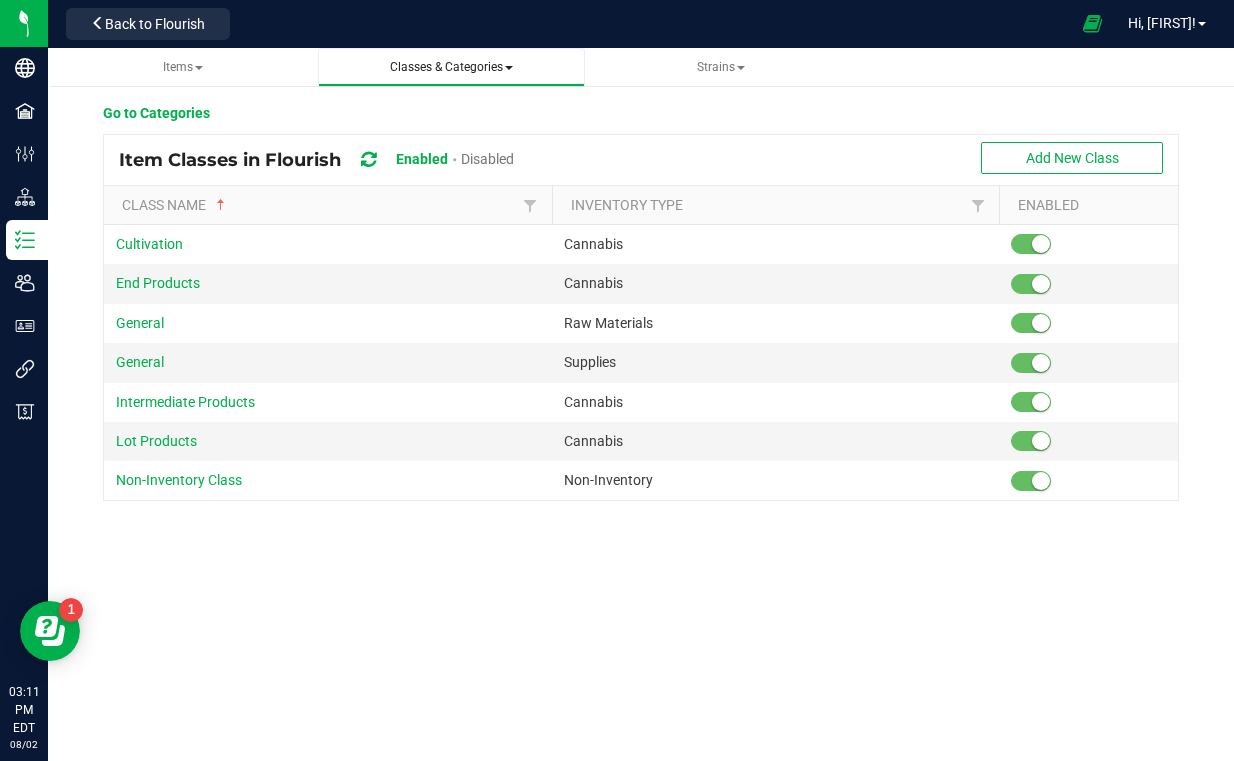 click on "Classes & Categories   All classes   All categories" at bounding box center (451, 67) 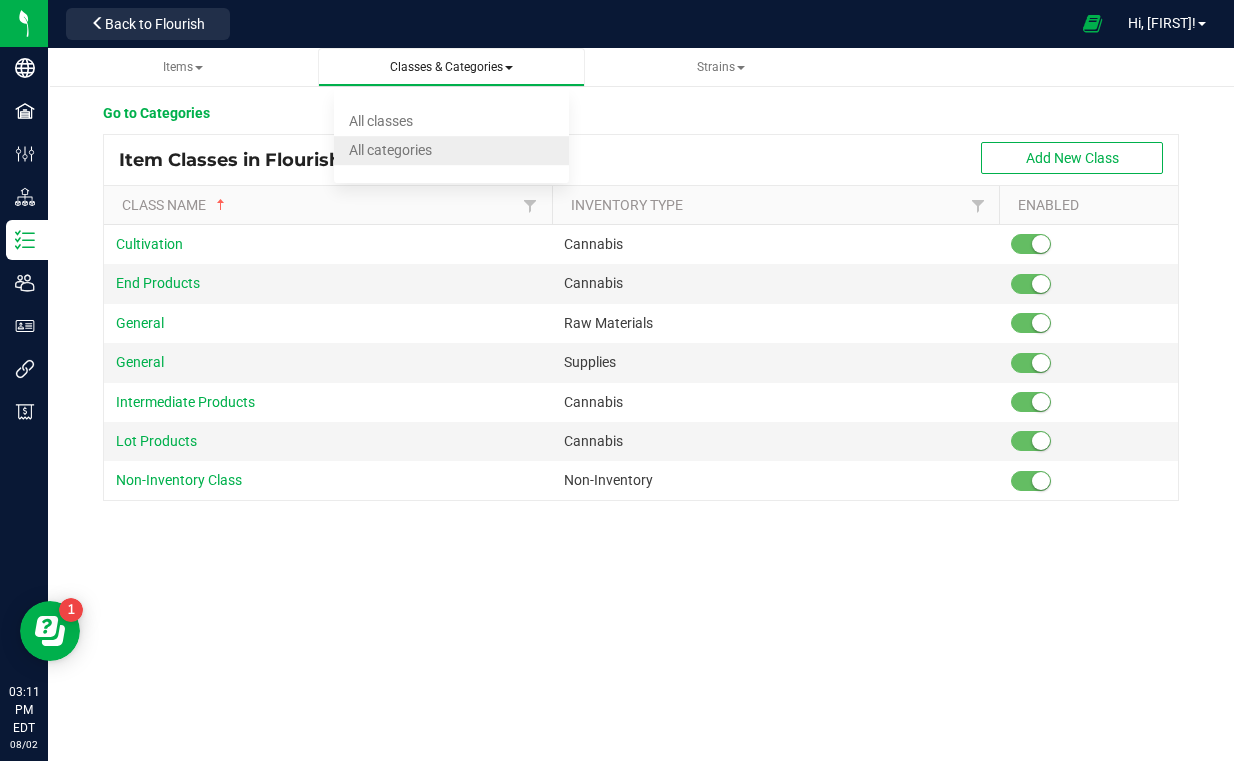 click on "All categories" at bounding box center (390, 150) 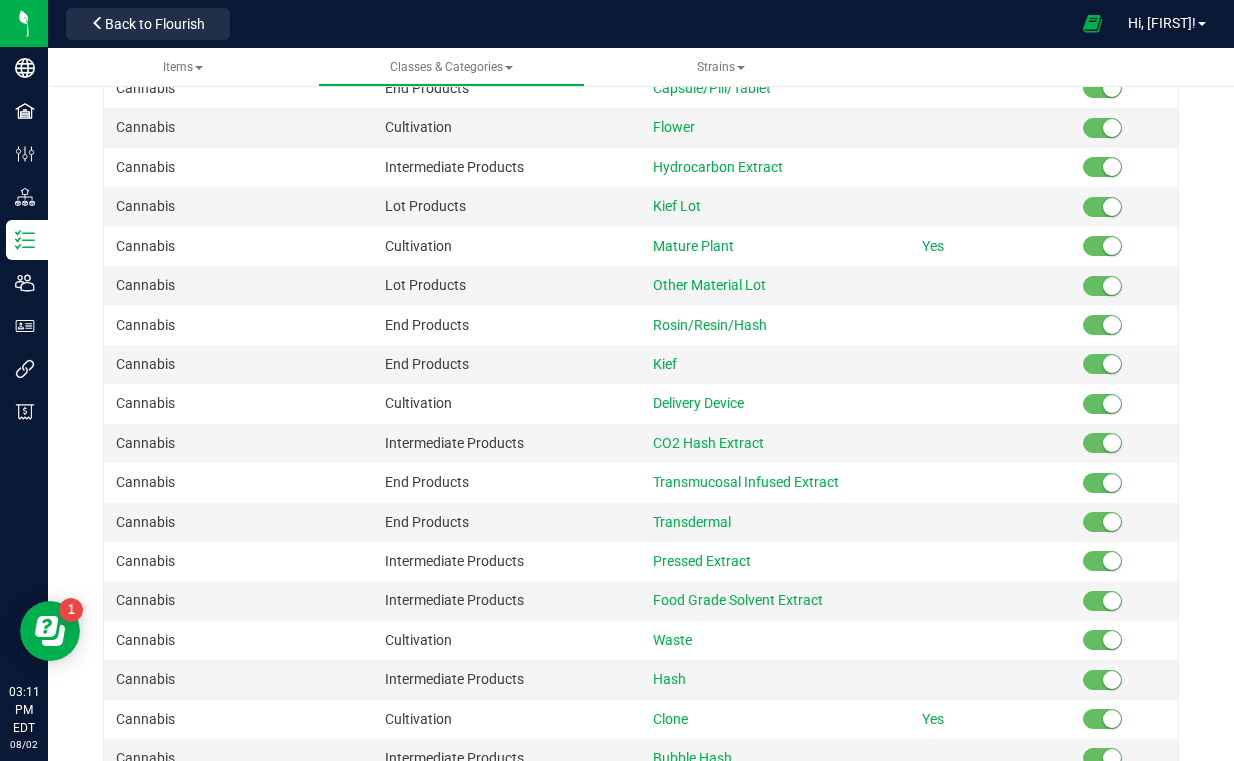 scroll, scrollTop: 0, scrollLeft: 0, axis: both 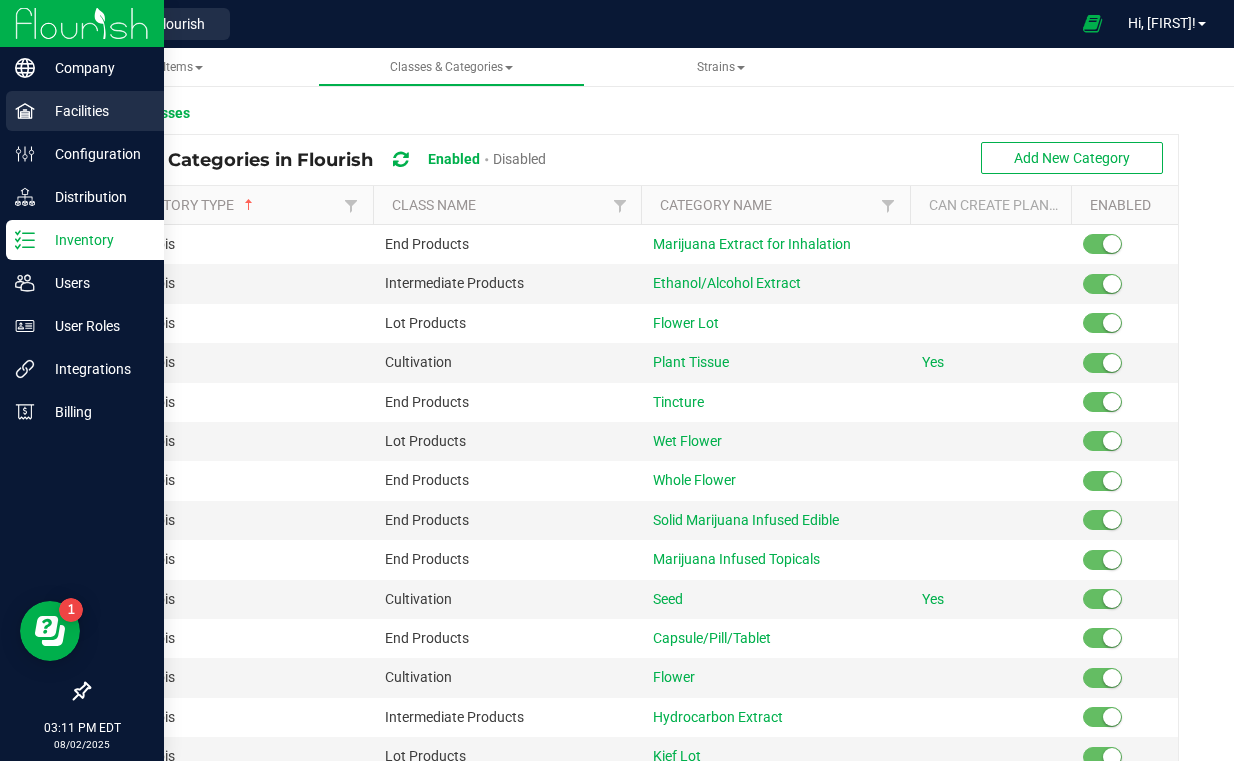 click 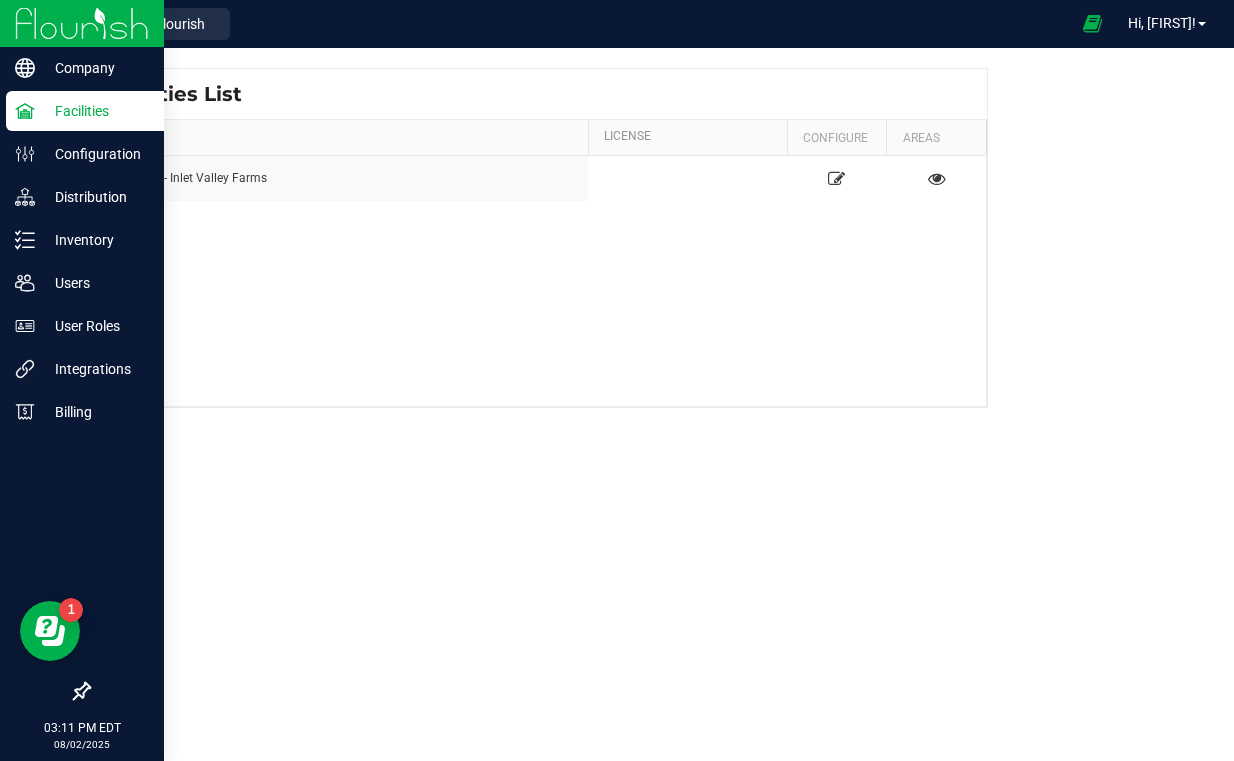 click at bounding box center [82, 23] 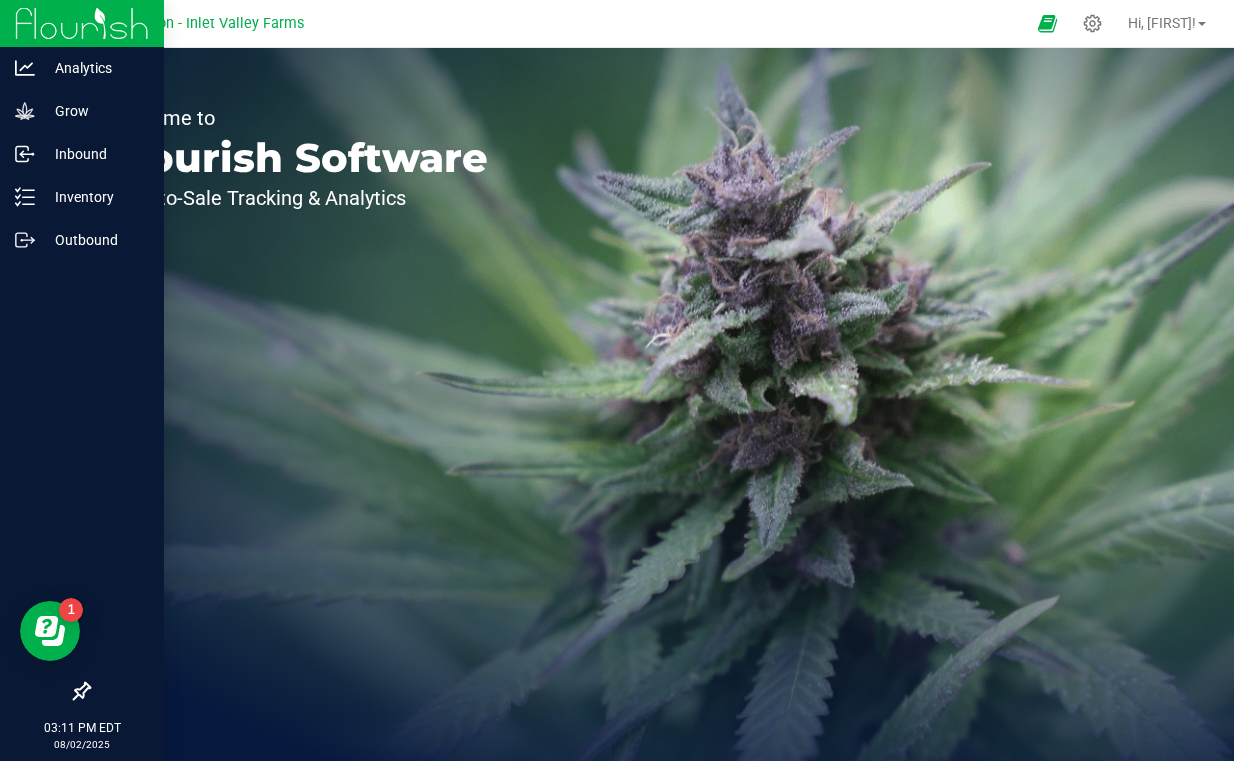 click at bounding box center [82, 23] 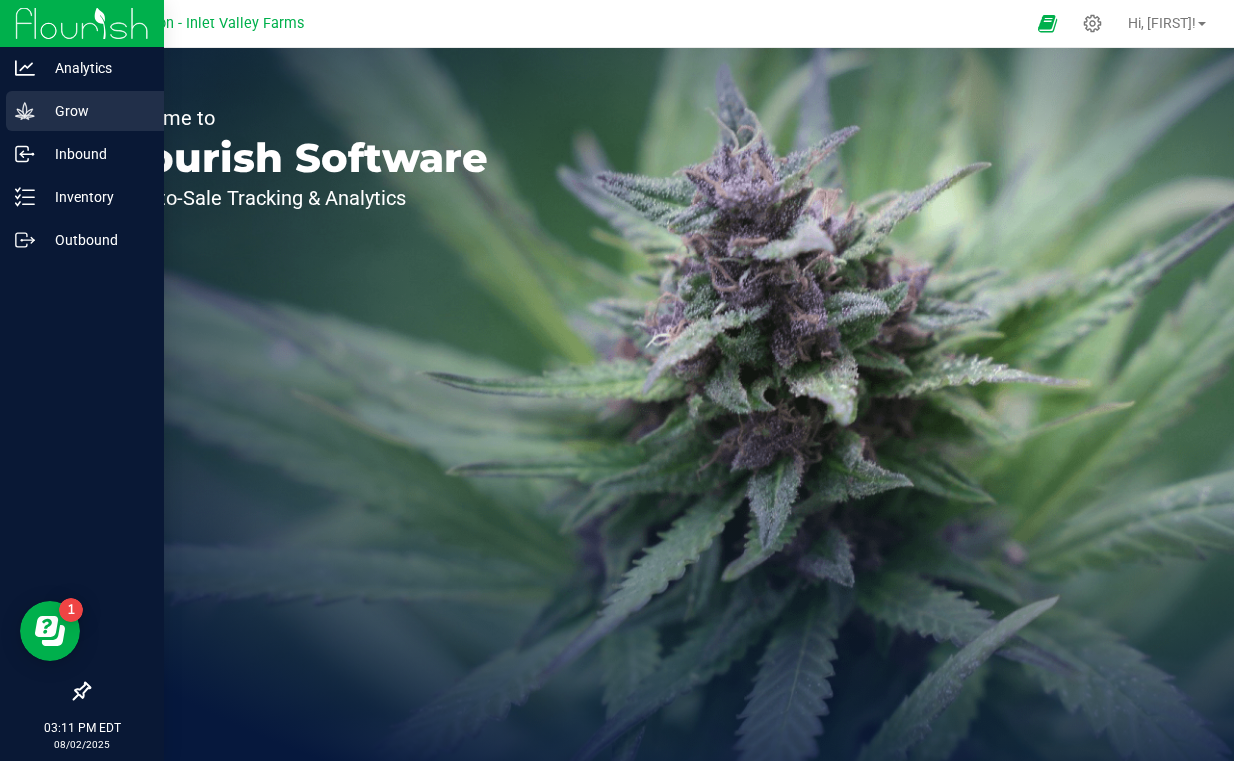 click on "Grow" at bounding box center (95, 111) 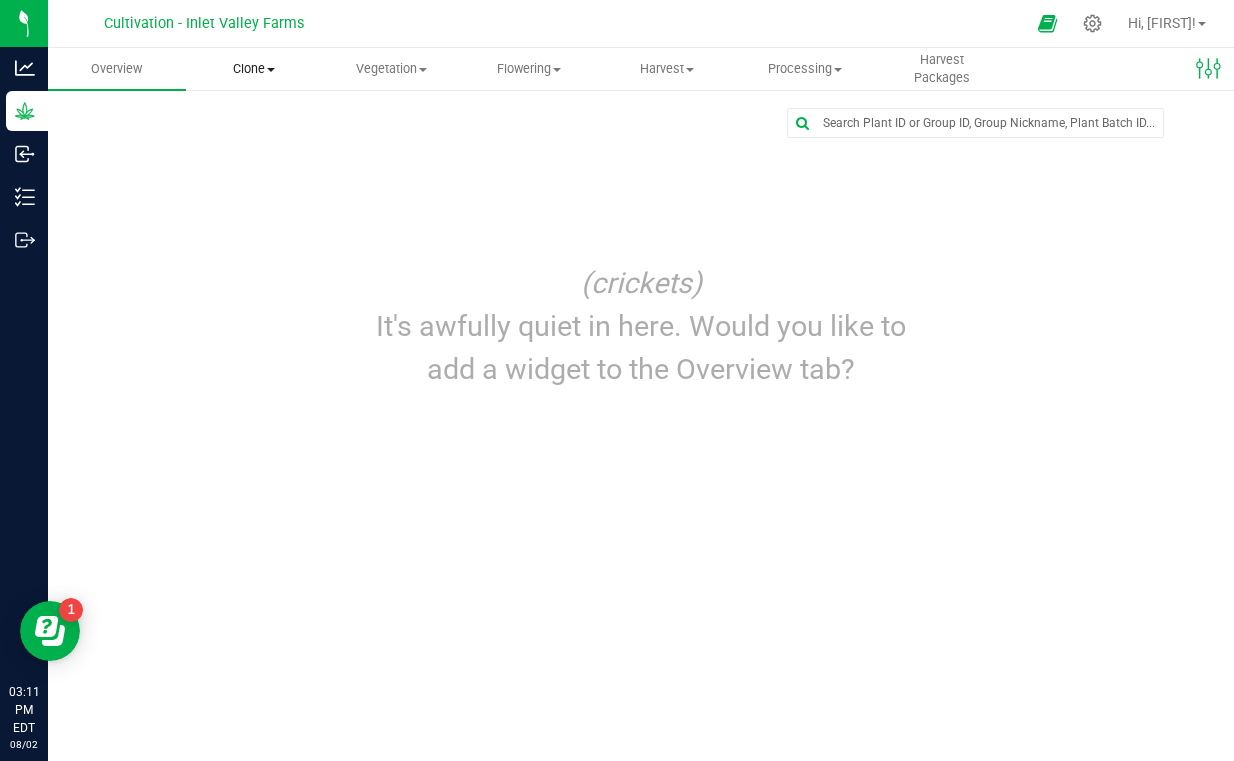 click on "Clone" at bounding box center [255, 69] 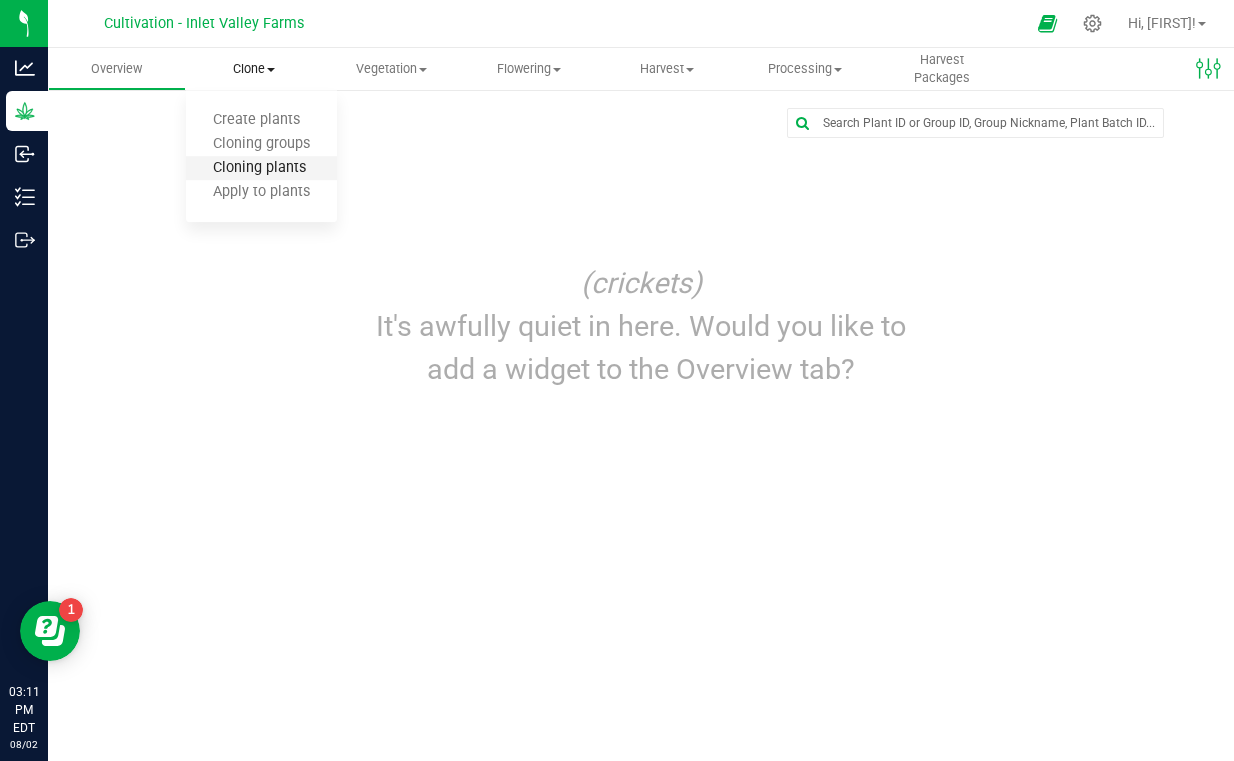 click on "Cloning plants" at bounding box center [259, 168] 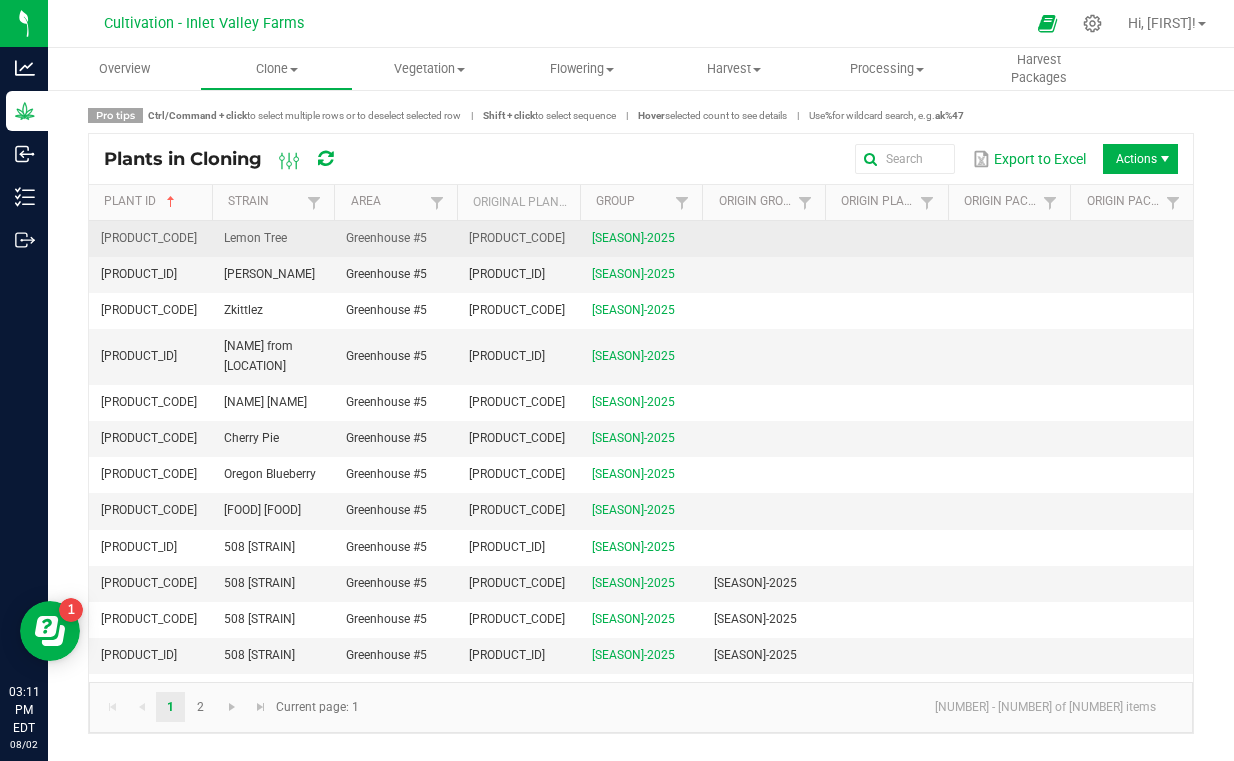 scroll, scrollTop: 0, scrollLeft: 0, axis: both 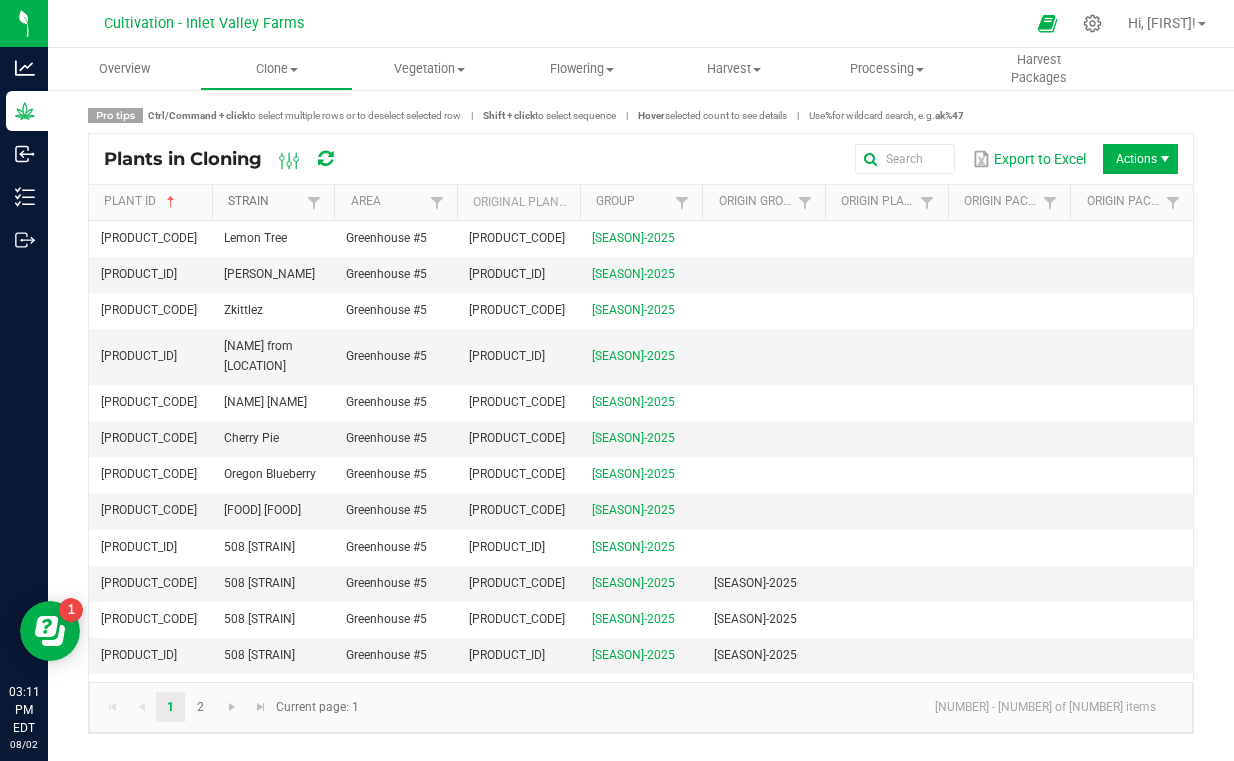 click on "Strain" at bounding box center [265, 202] 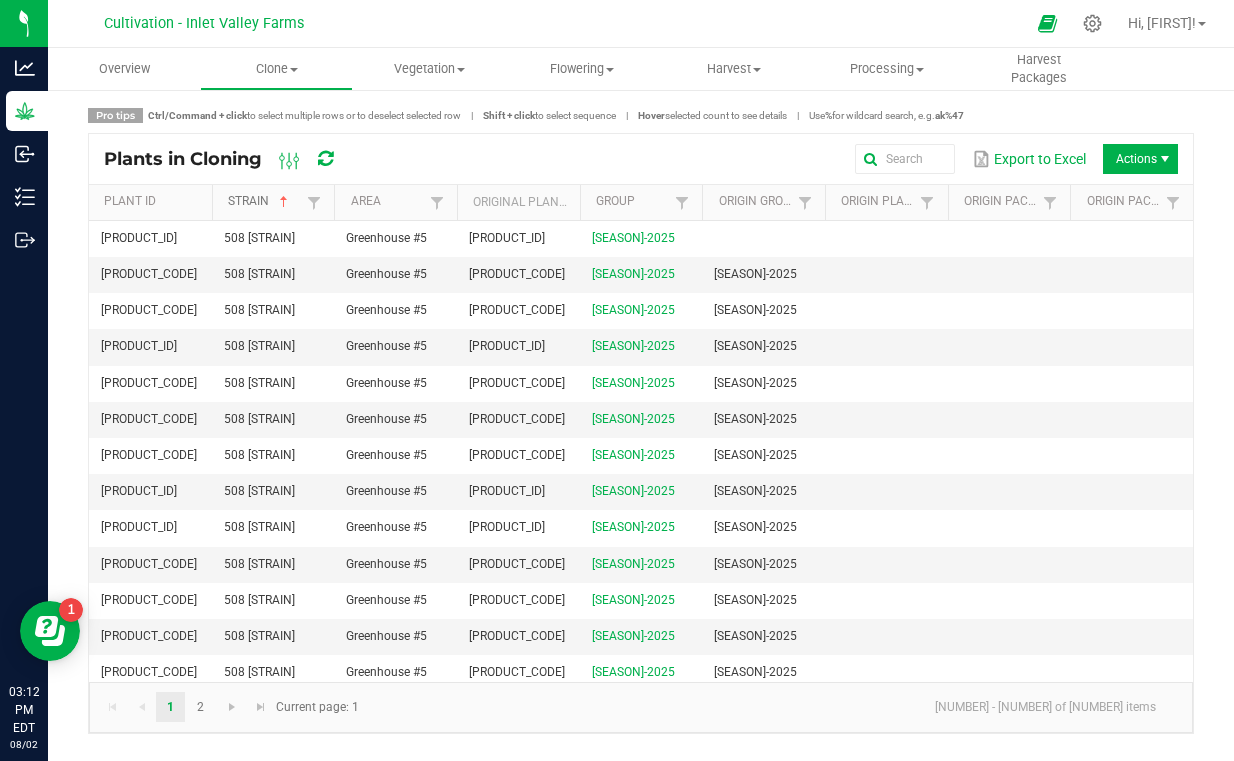 scroll, scrollTop: 0, scrollLeft: 0, axis: both 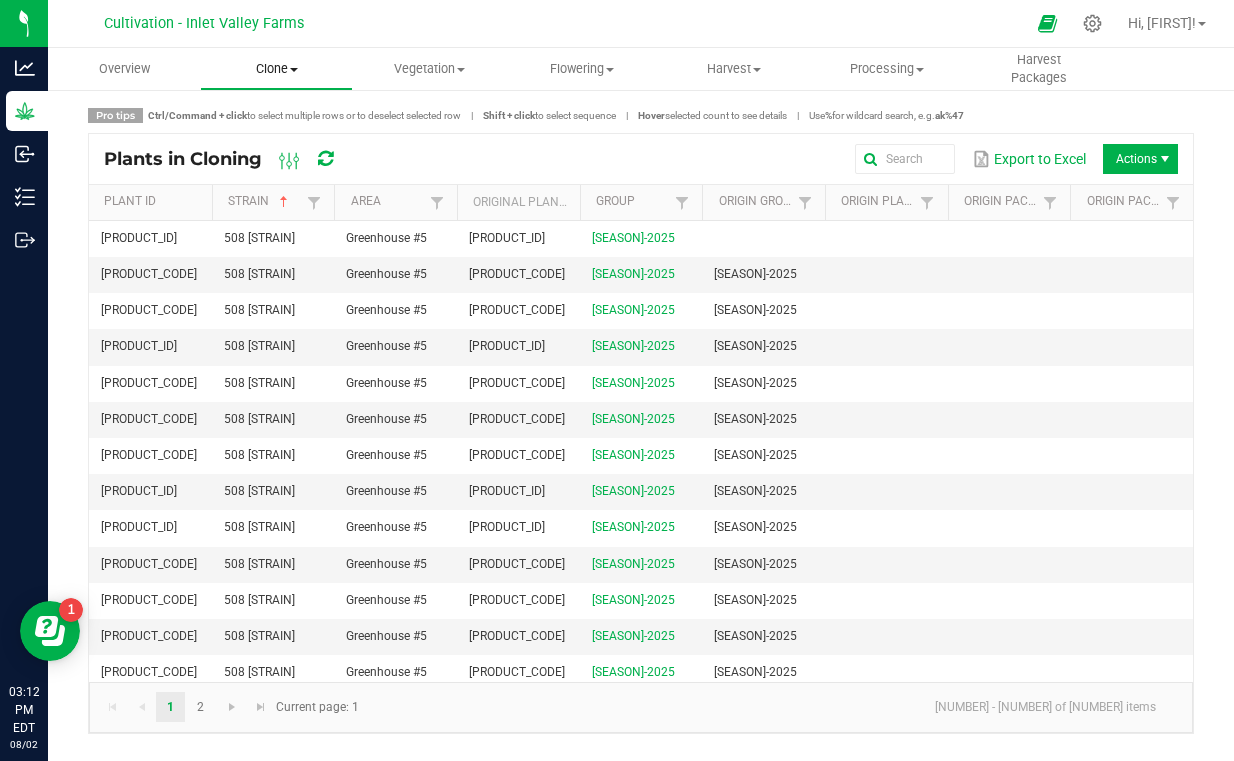 click on "Clone" at bounding box center (276, 69) 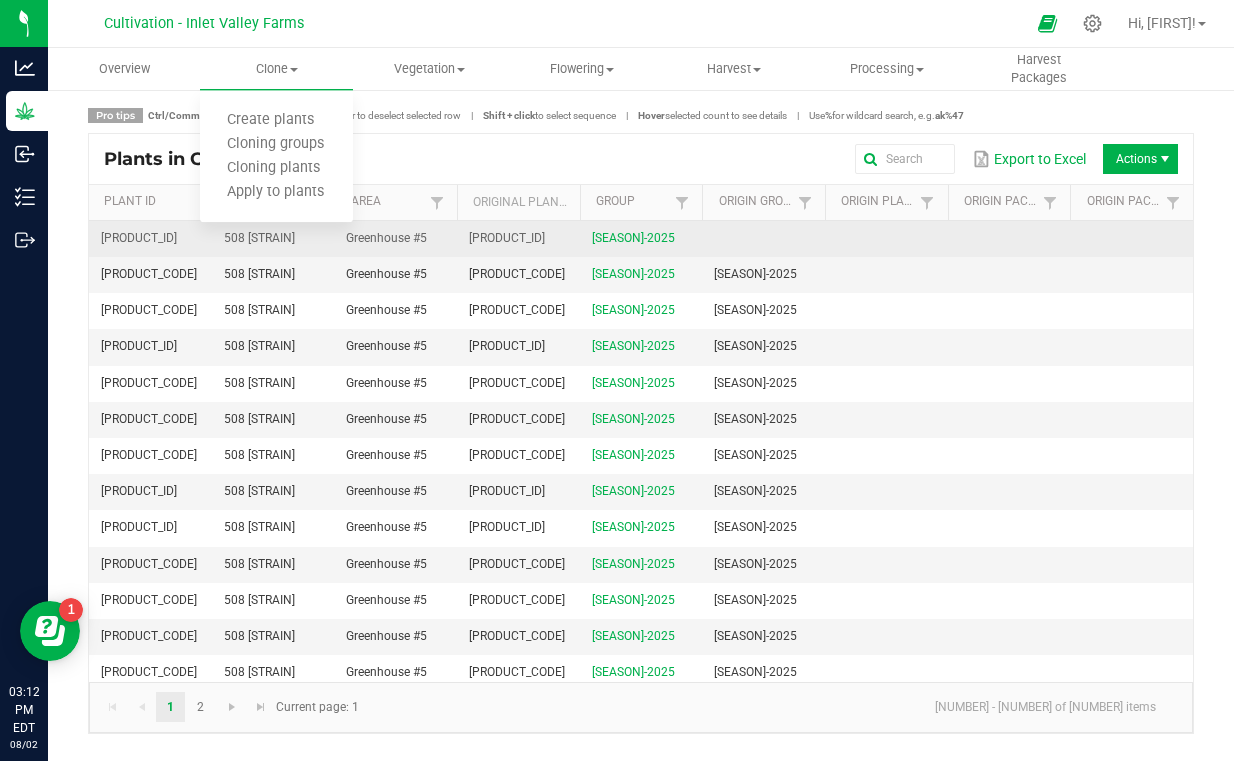 click at bounding box center (763, 239) 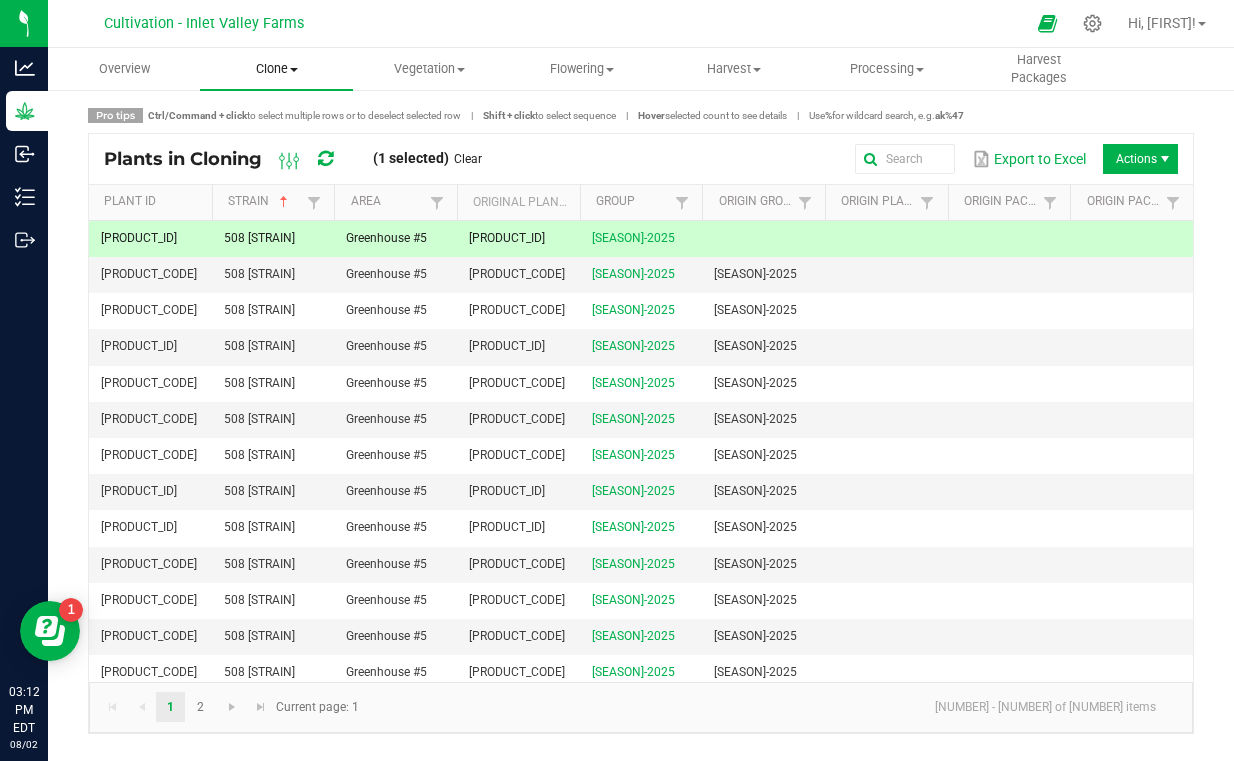 click at bounding box center [294, 70] 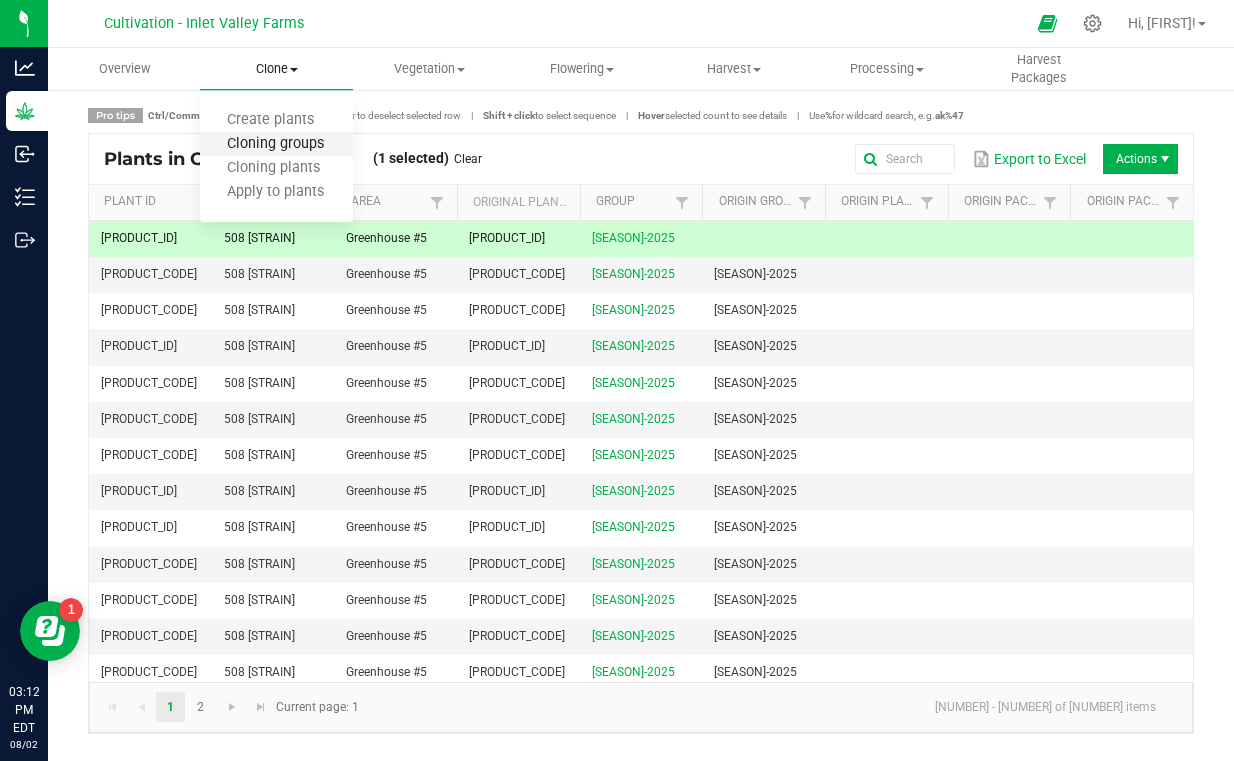 click on "Cloning groups" at bounding box center (275, 144) 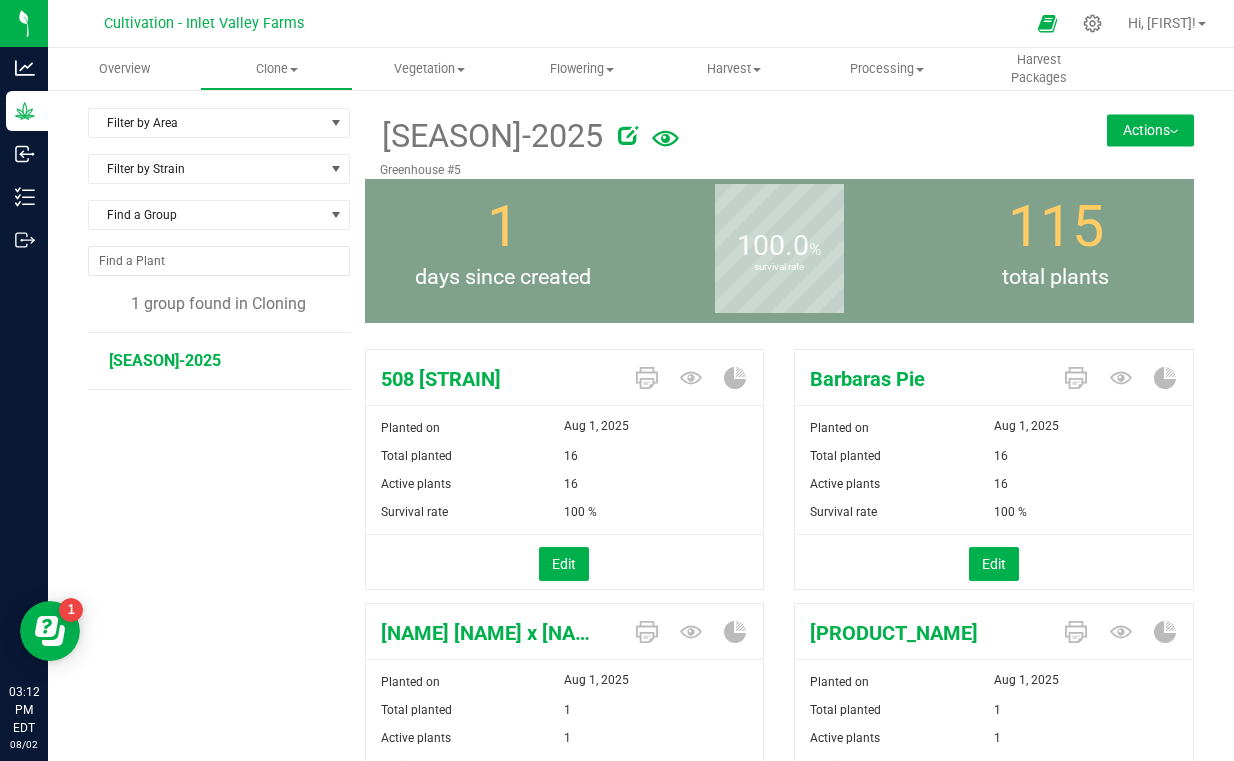 scroll, scrollTop: 0, scrollLeft: 0, axis: both 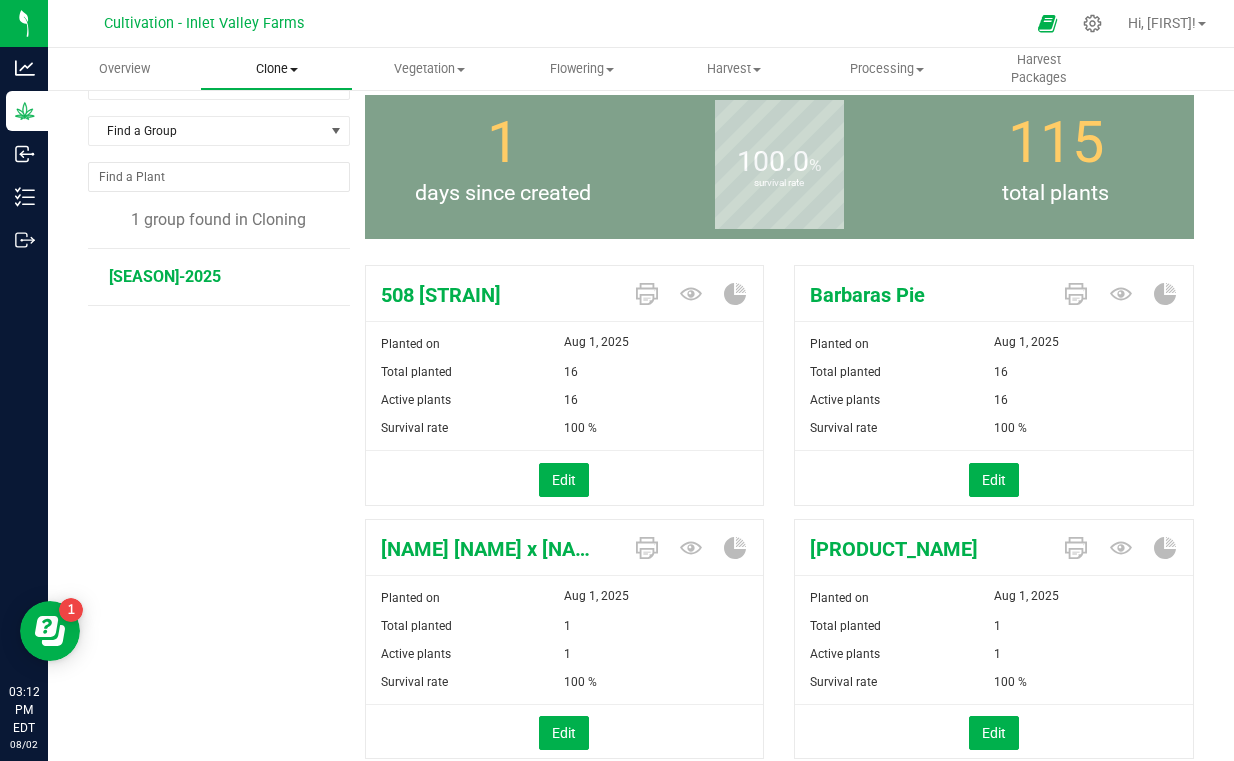 click on "Clone" at bounding box center (276, 69) 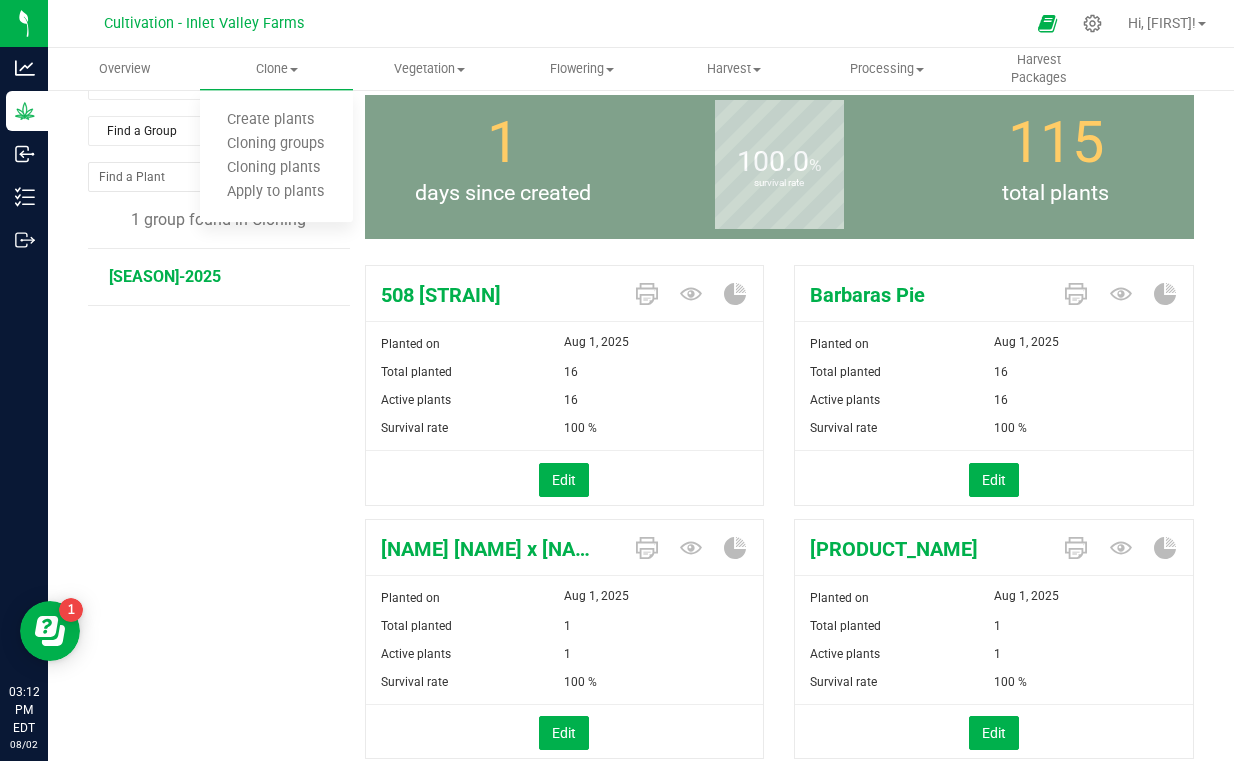 click on "Filter by Area Filter by Area All [LOCATION]
Filter by Strain
Find a Group
1
group
found in Cloning
[CLONING_GROUP]" at bounding box center (226, 5618) 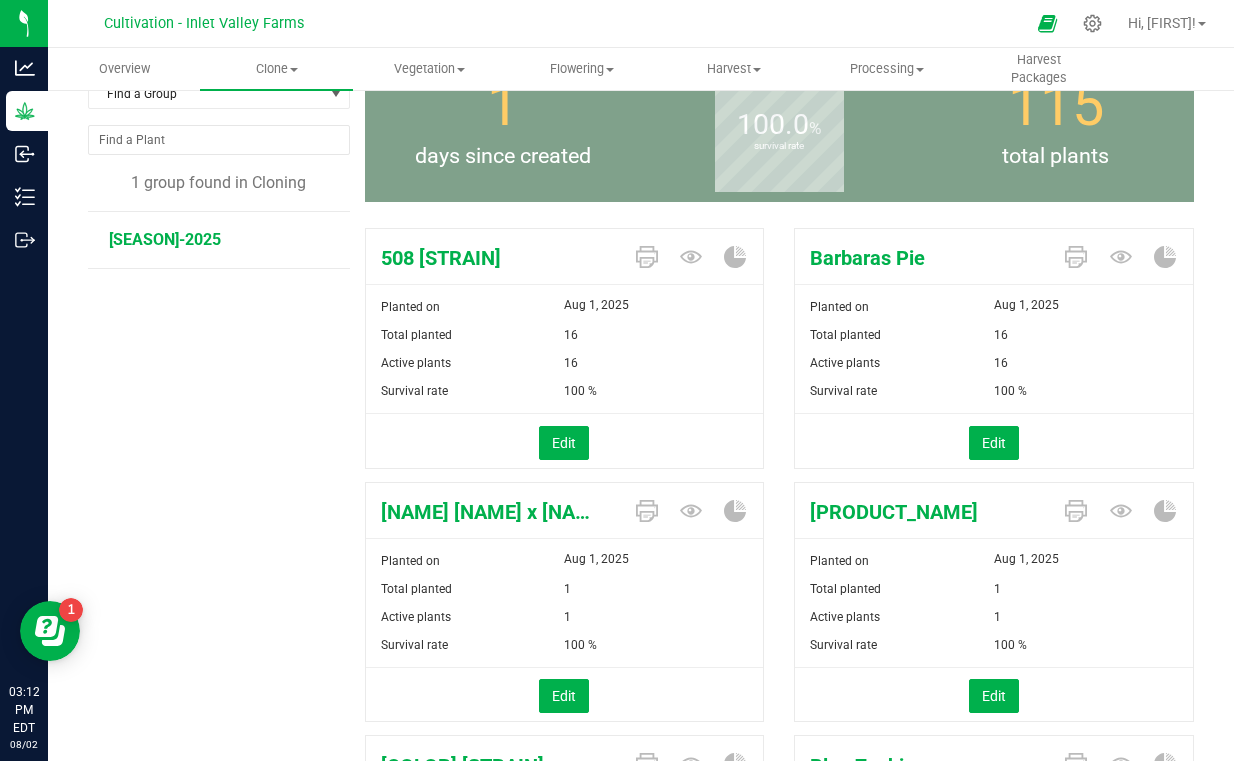 scroll, scrollTop: 150, scrollLeft: 0, axis: vertical 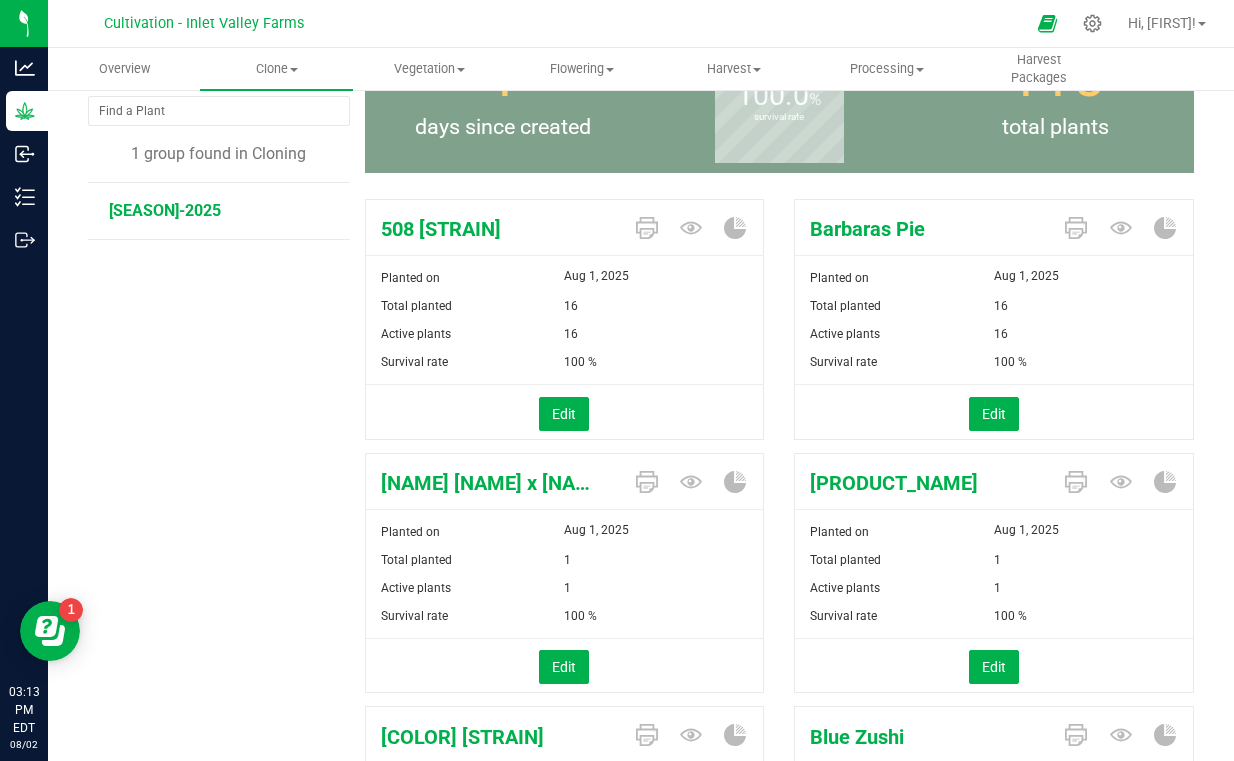 drag, startPoint x: 593, startPoint y: 303, endPoint x: 557, endPoint y: 309, distance: 36.496574 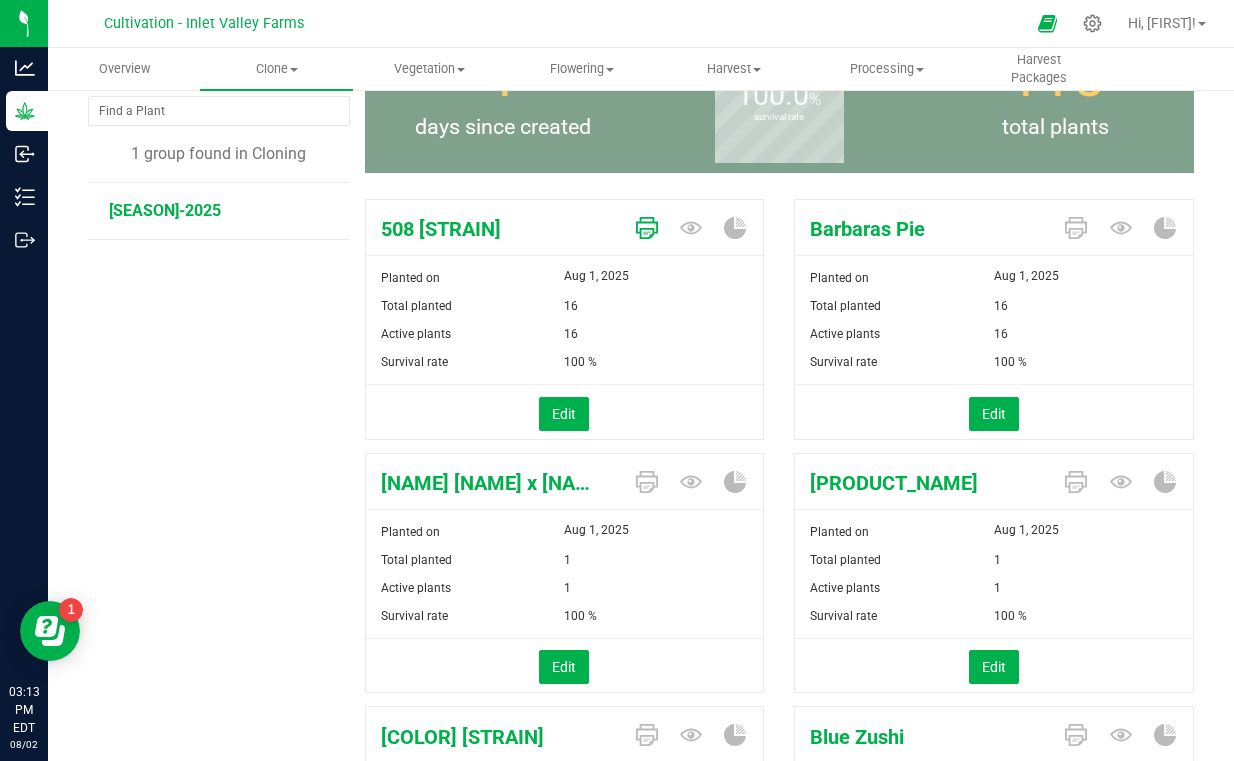 click 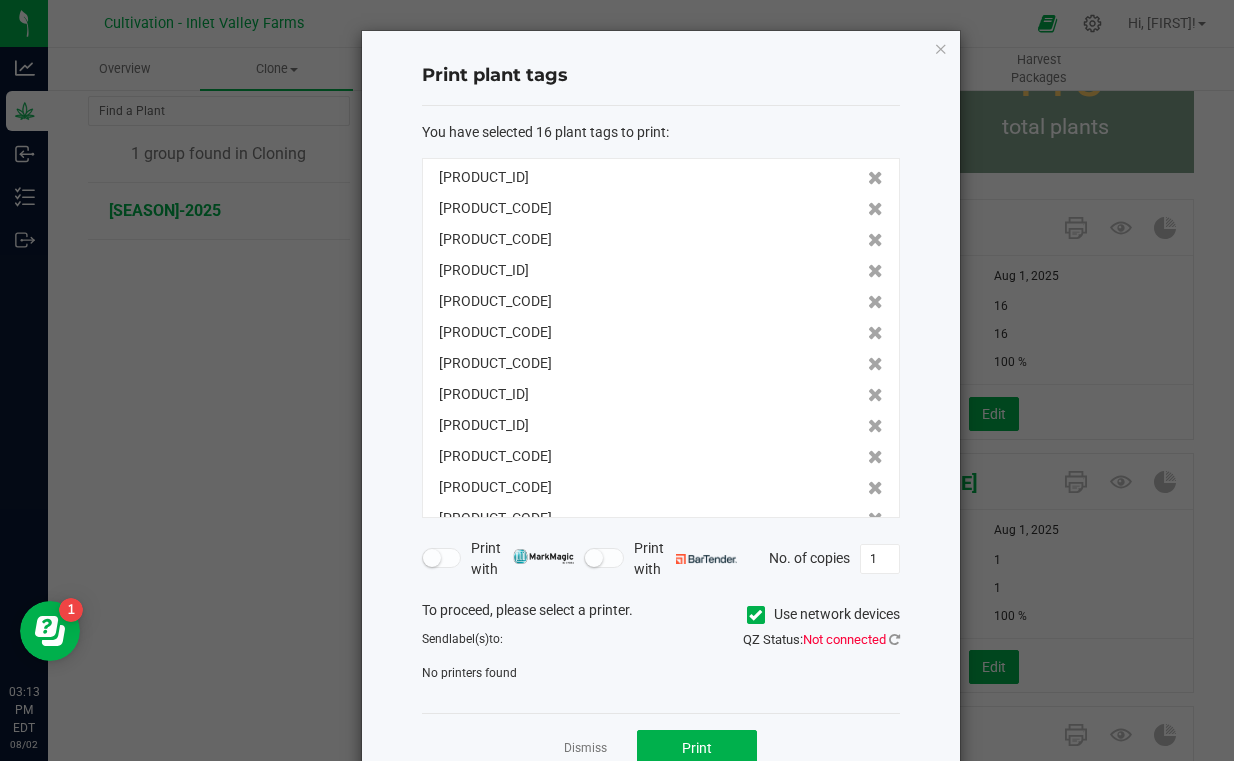 scroll, scrollTop: 94, scrollLeft: 0, axis: vertical 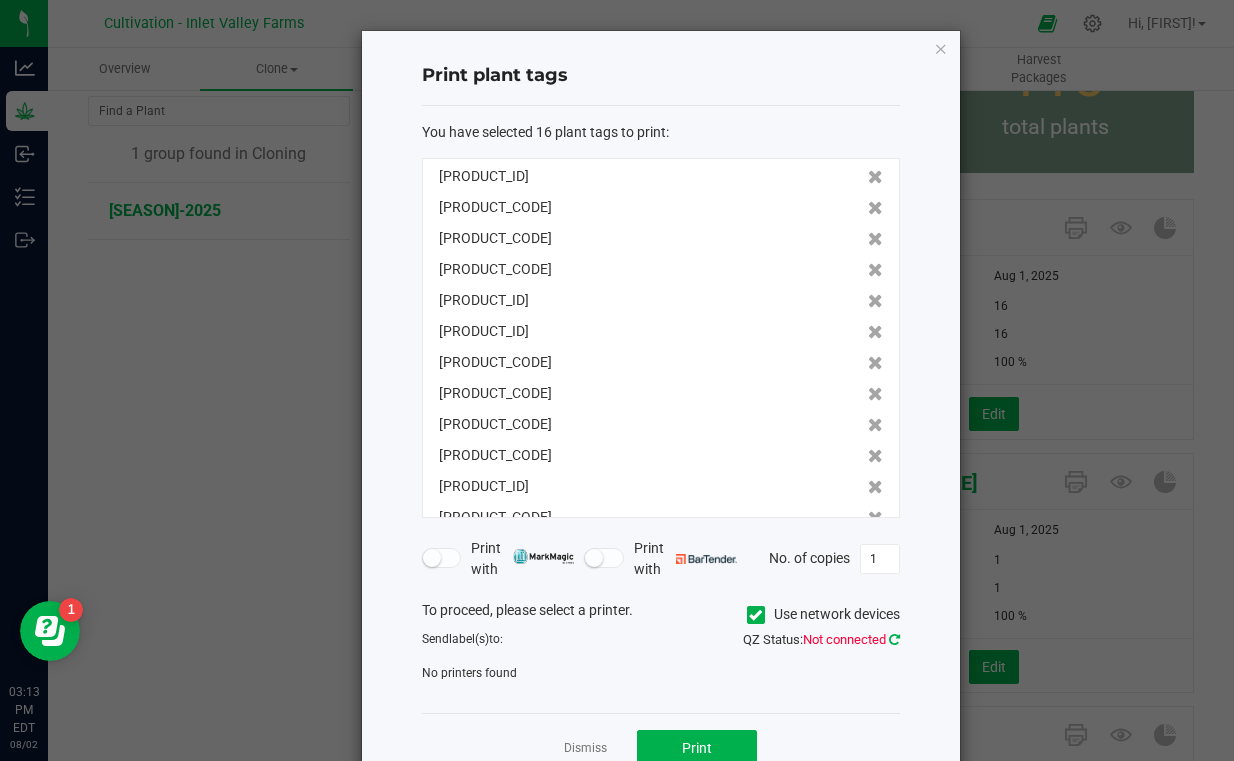 click 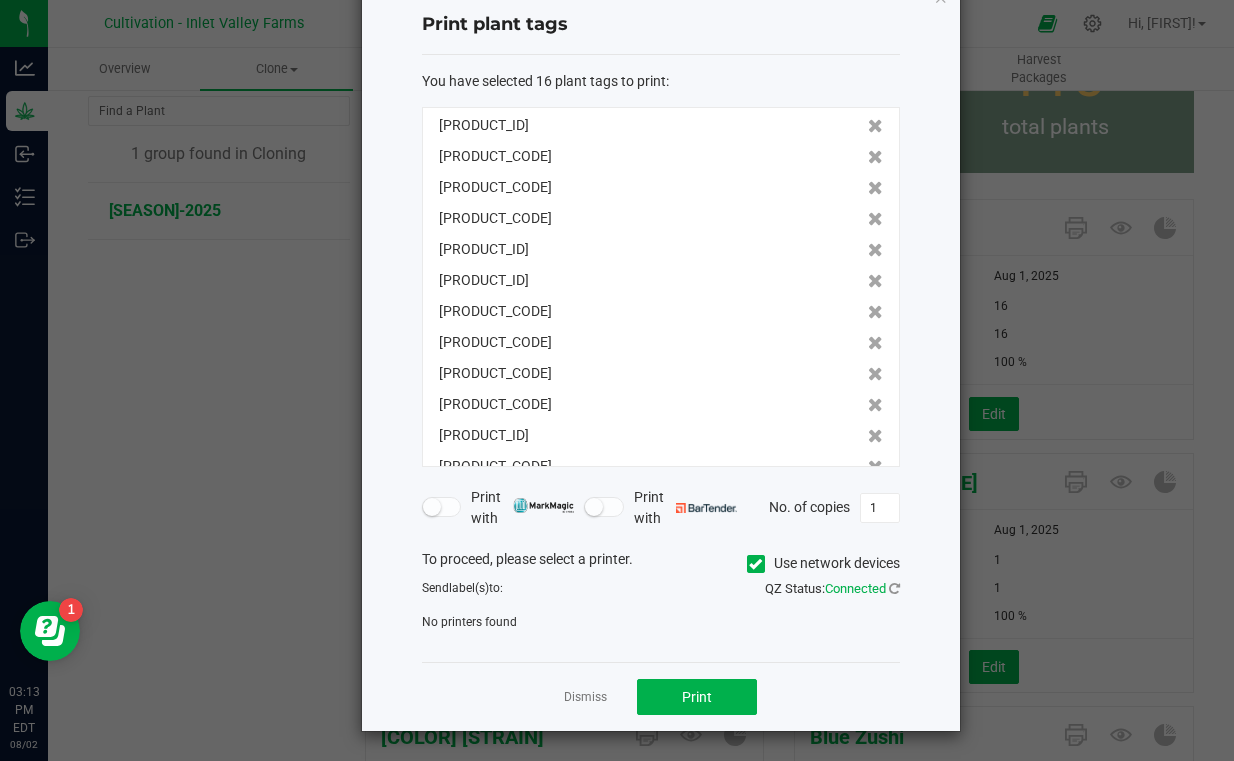 scroll, scrollTop: 51, scrollLeft: 0, axis: vertical 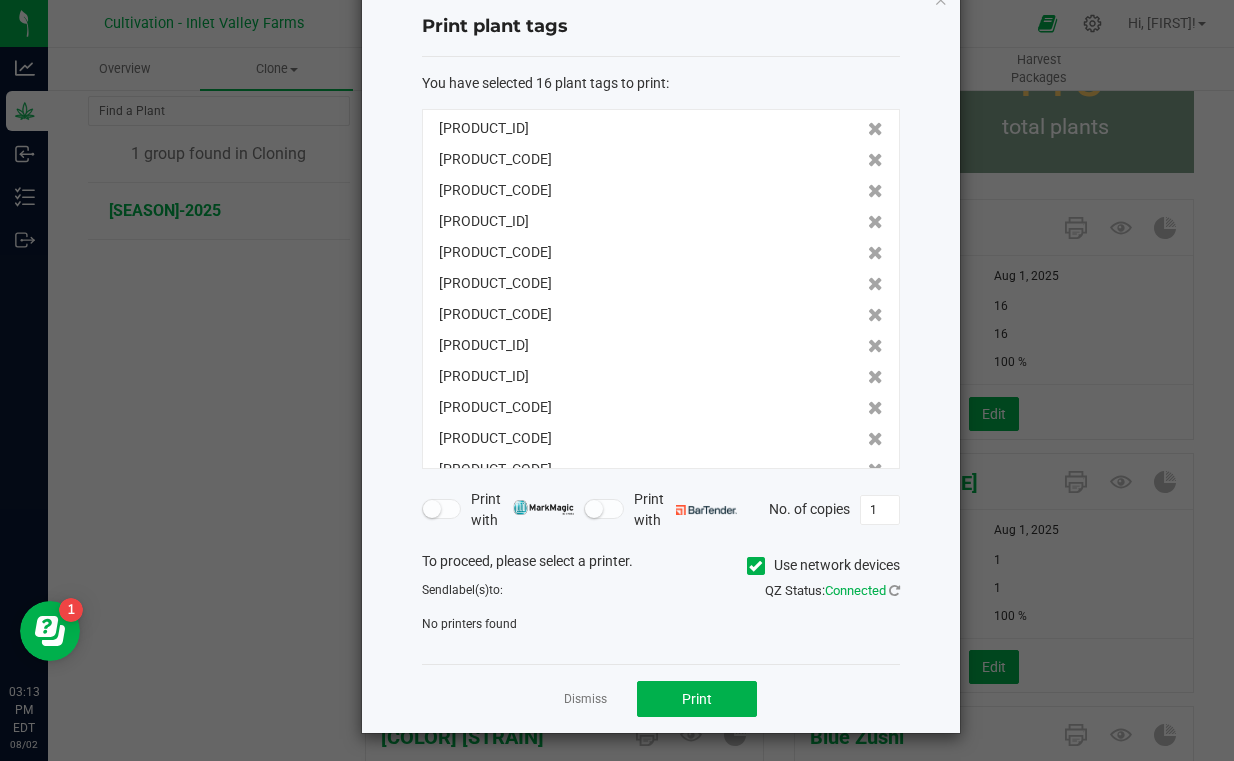 click on "Print plant tags  You have selected 16 plant tags to print  :   [PRODUCT_ID]   [PRODUCT_ID]   [PRODUCT_ID]   [PRODUCT_ID]   [PRODUCT_ID]   [PRODUCT_ID]   [PRODUCT_ID]   [PRODUCT_ID]   [PRODUCT_ID]   [PRODUCT_ID]   [PRODUCT_ID]   [PRODUCT_ID]   [PRODUCT_ID]   [PRODUCT_ID]   [PRODUCT_ID]   [PRODUCT_ID]   Print with   Print with   No. of copies  1  To proceed, please select a printer.   Use network devices  Send  label(s)  to:  QZ Status:   Connected   No printers found   Dismiss   Print" 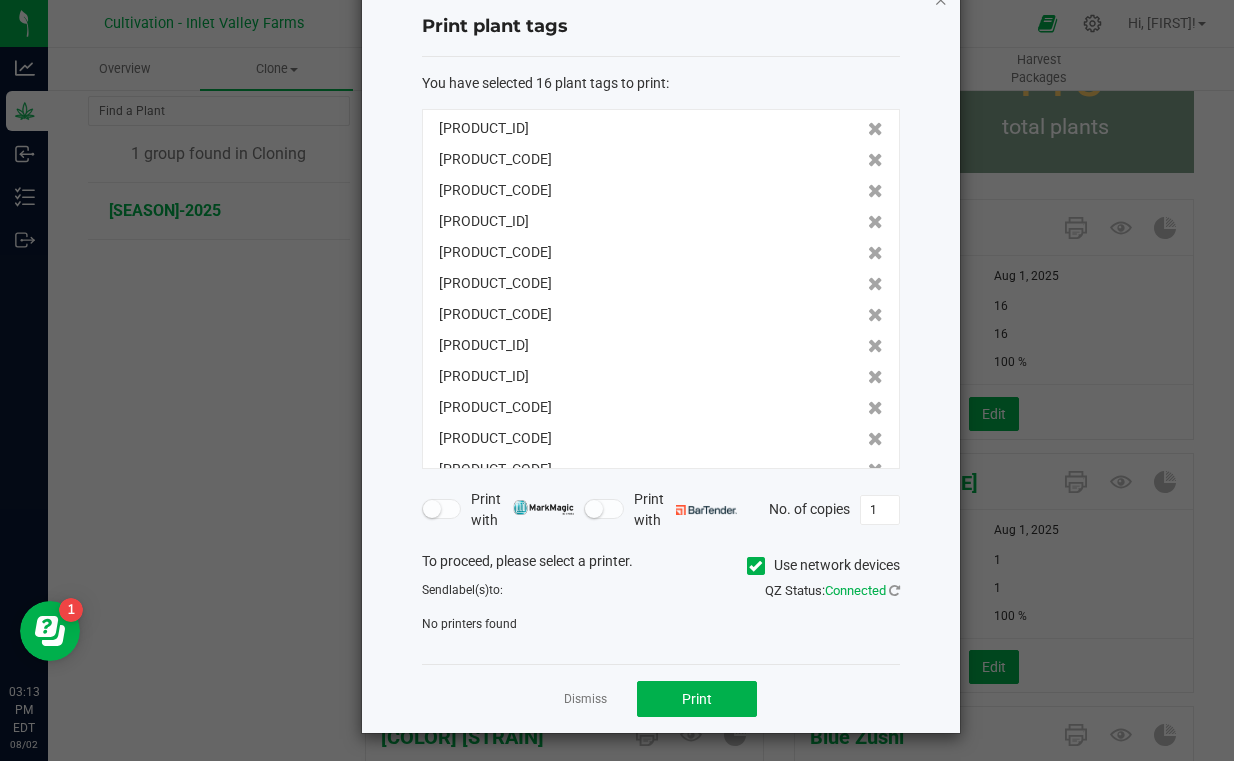 click 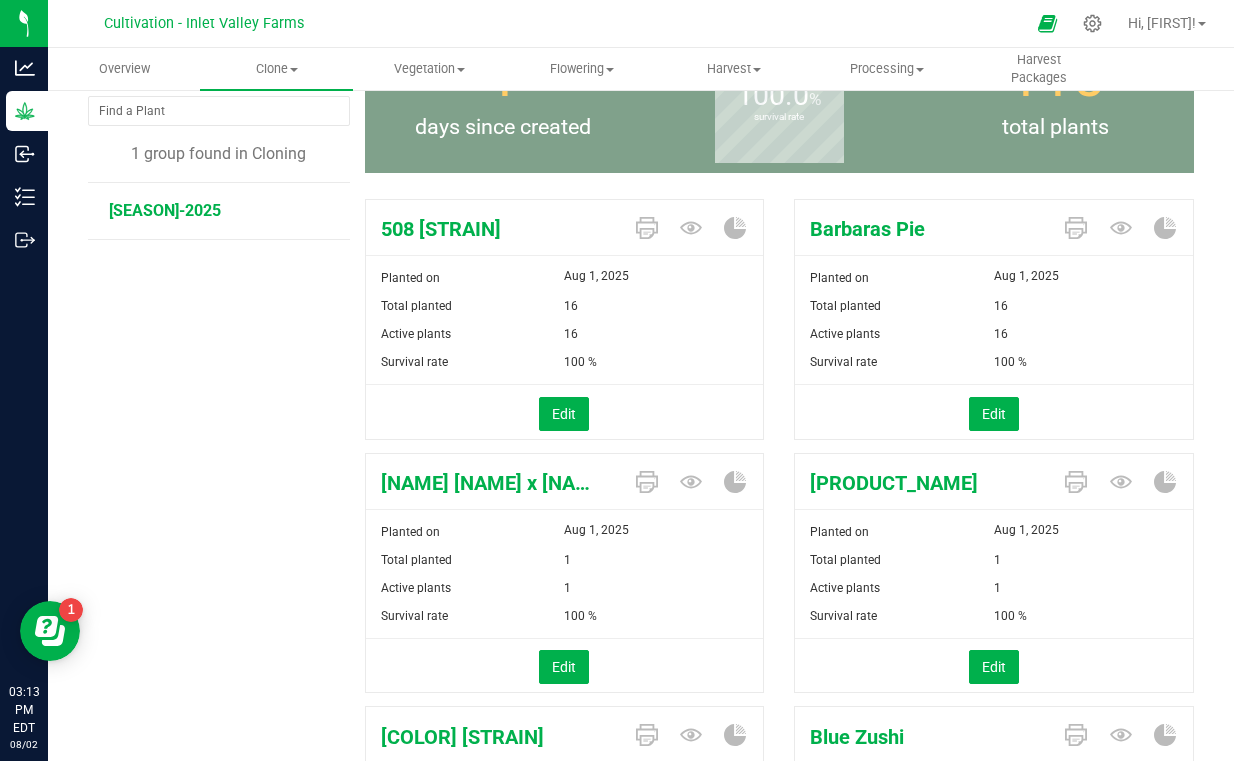 scroll, scrollTop: 61, scrollLeft: 0, axis: vertical 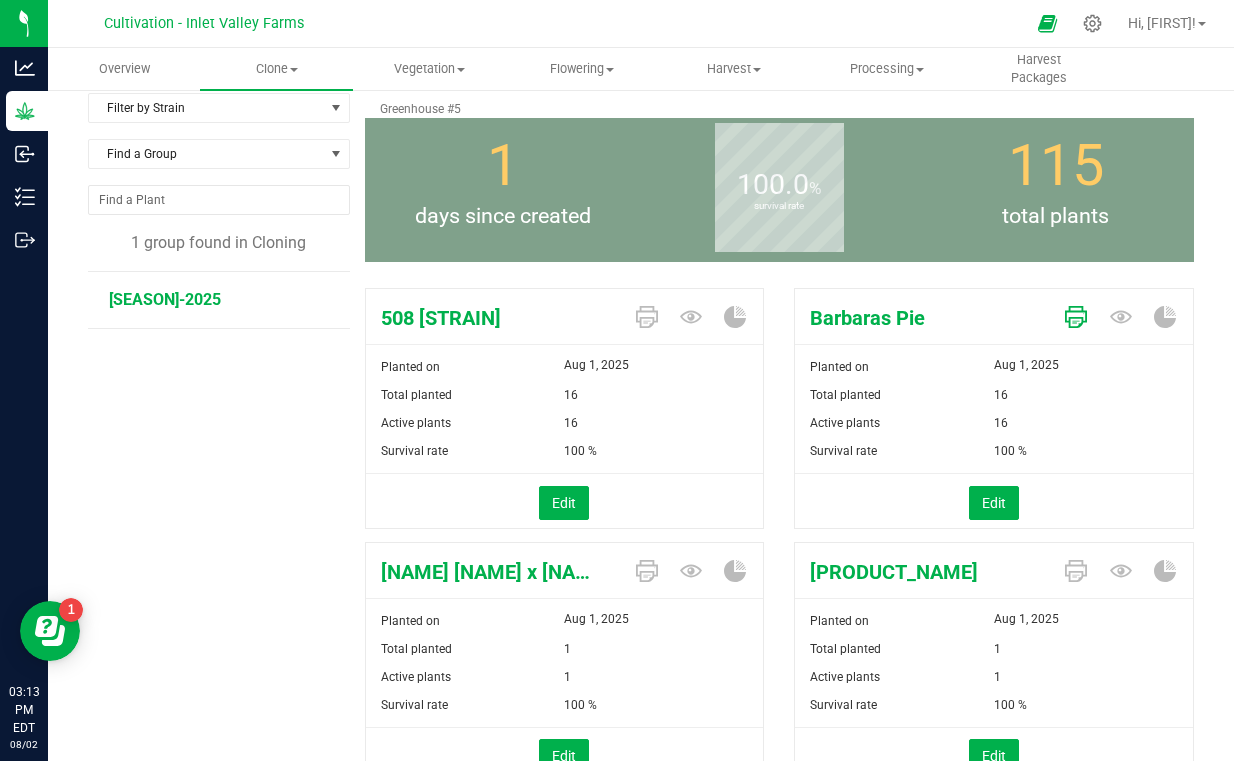 click 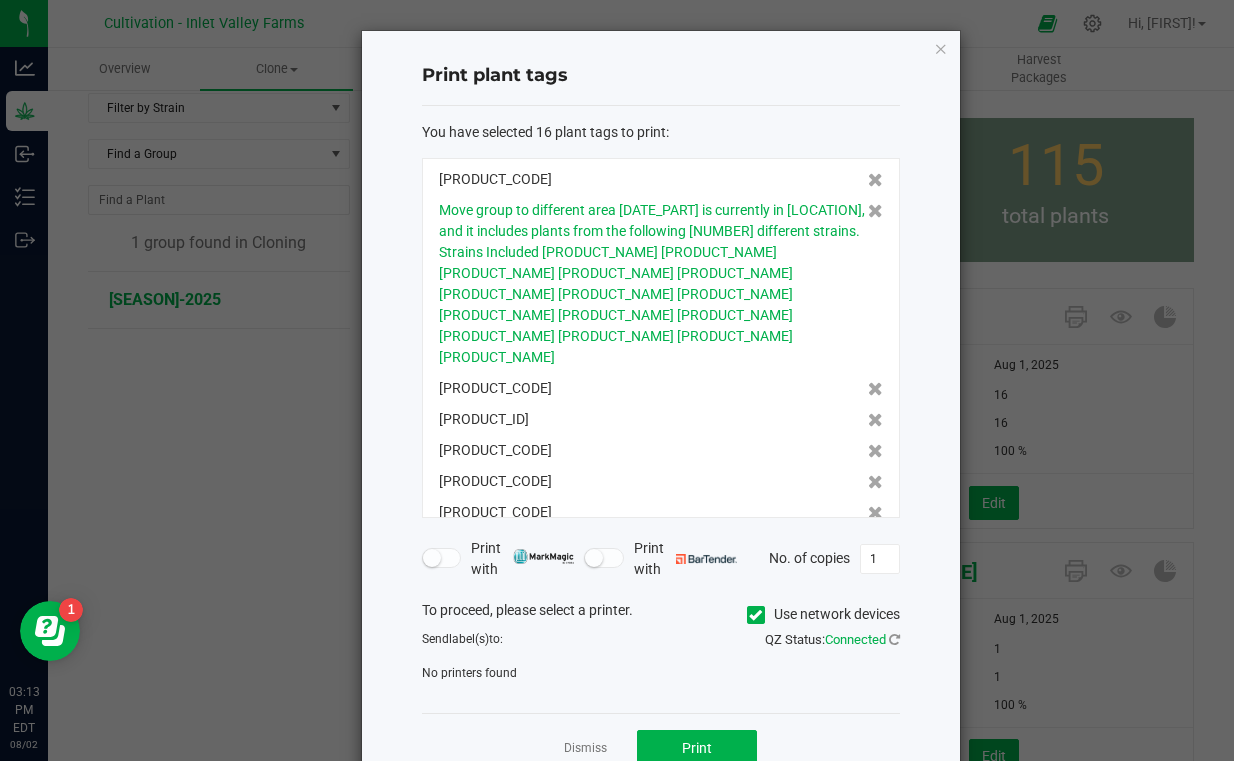 scroll, scrollTop: 152, scrollLeft: 0, axis: vertical 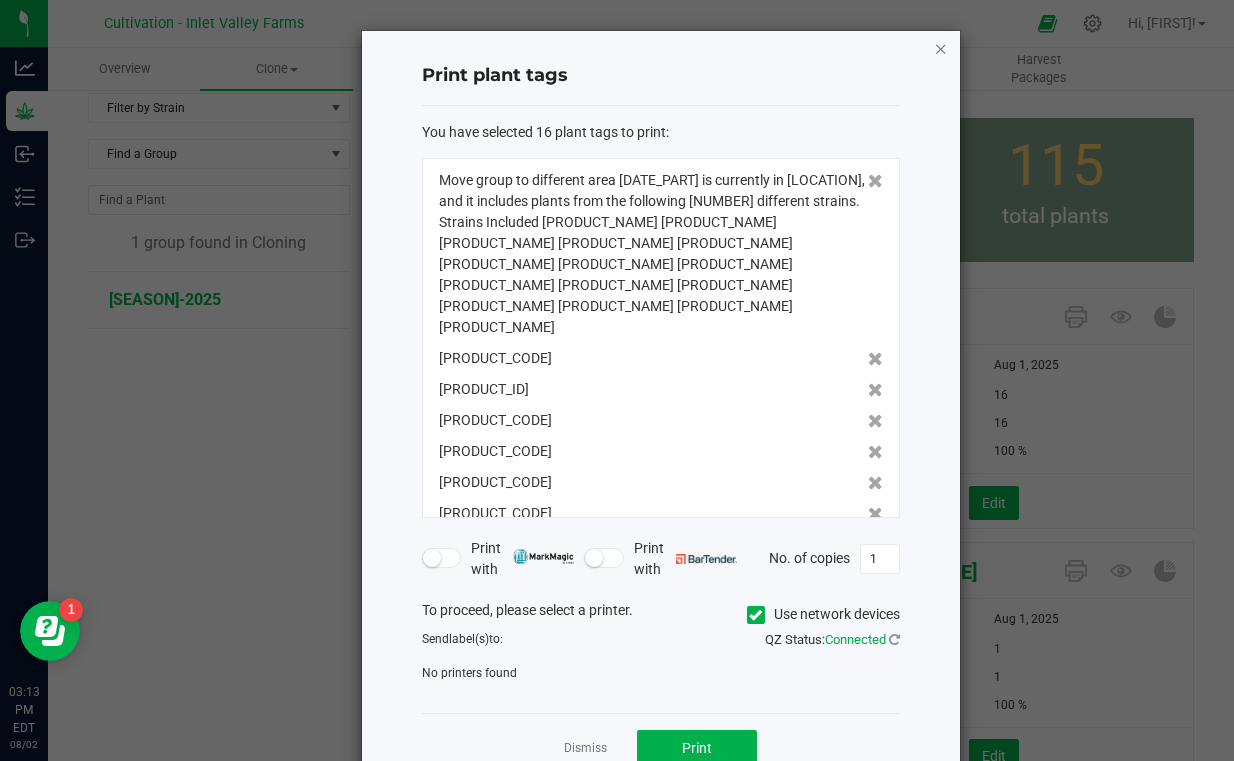 click 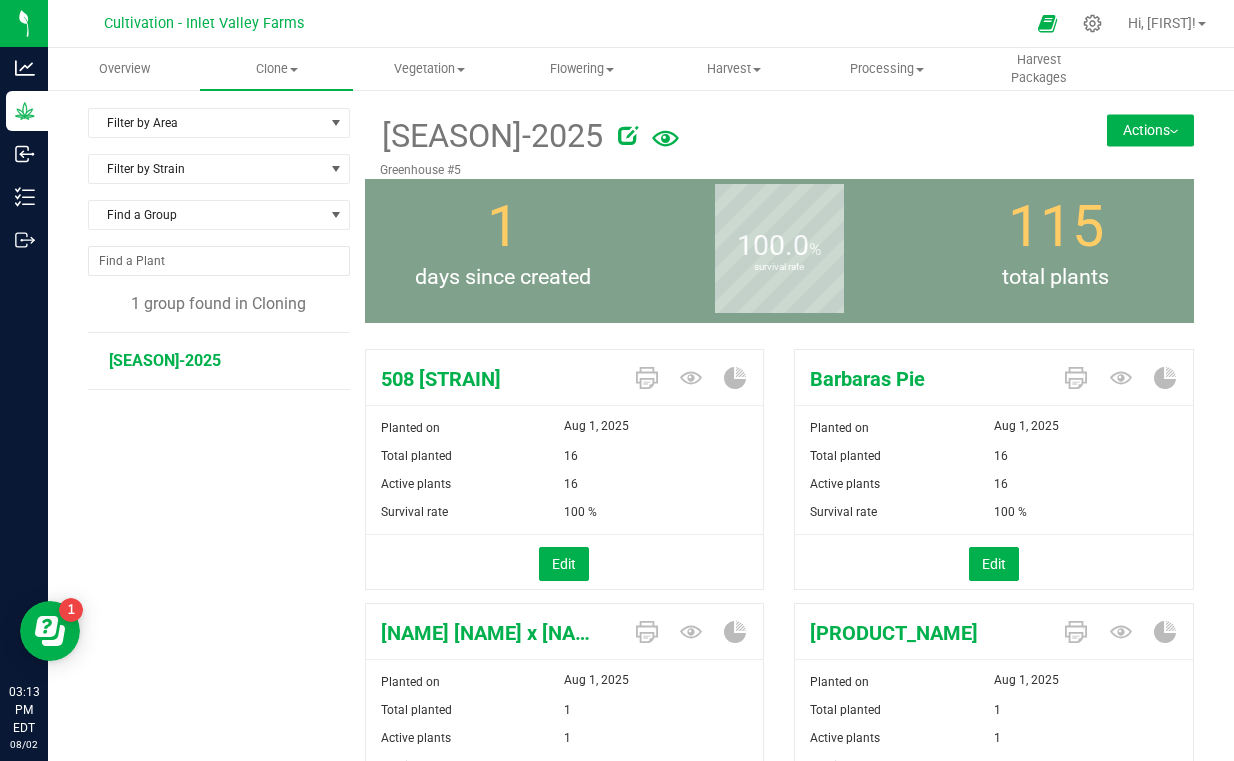 scroll, scrollTop: 0, scrollLeft: 0, axis: both 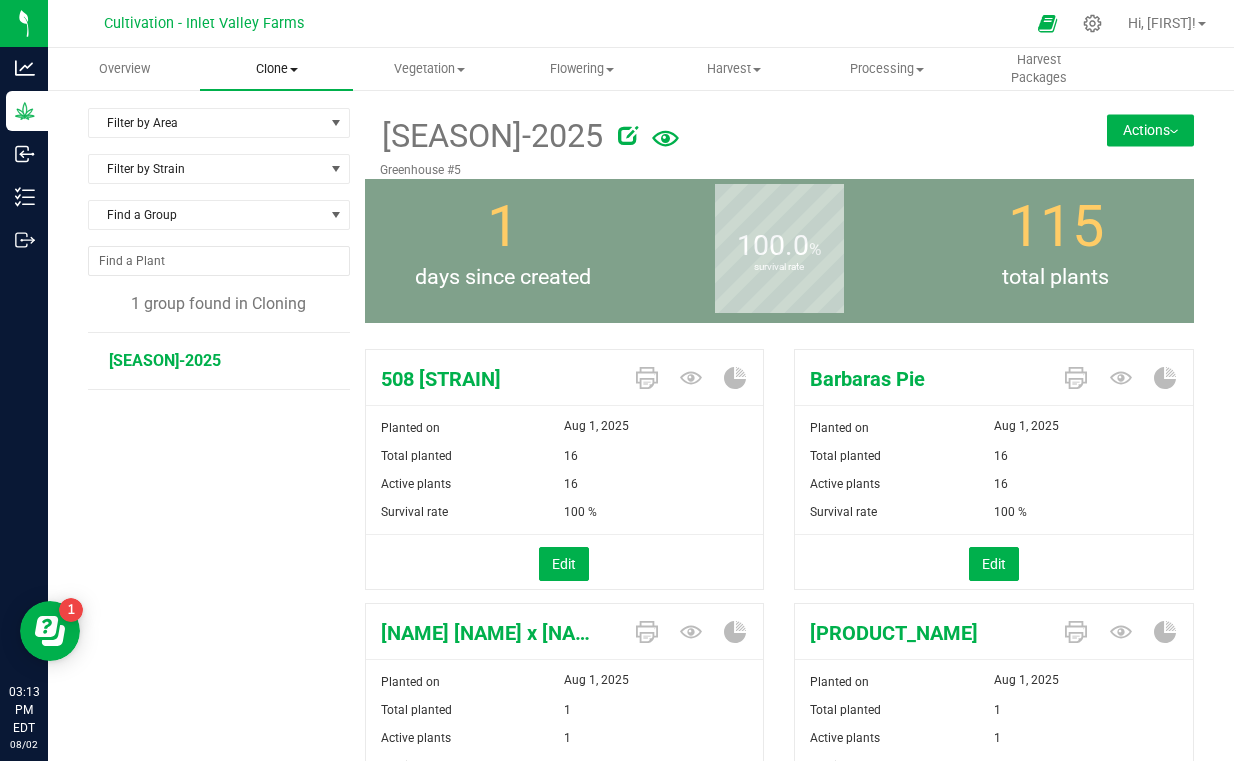 click at bounding box center [294, 70] 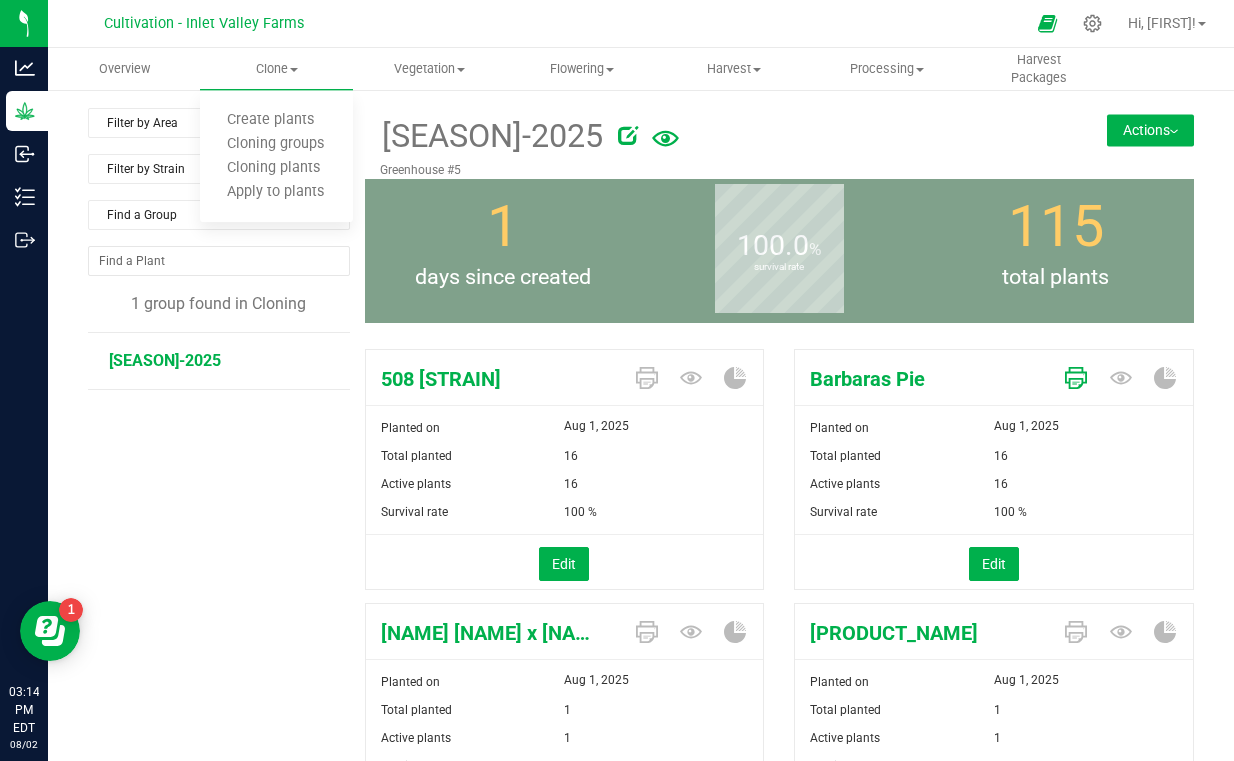 click 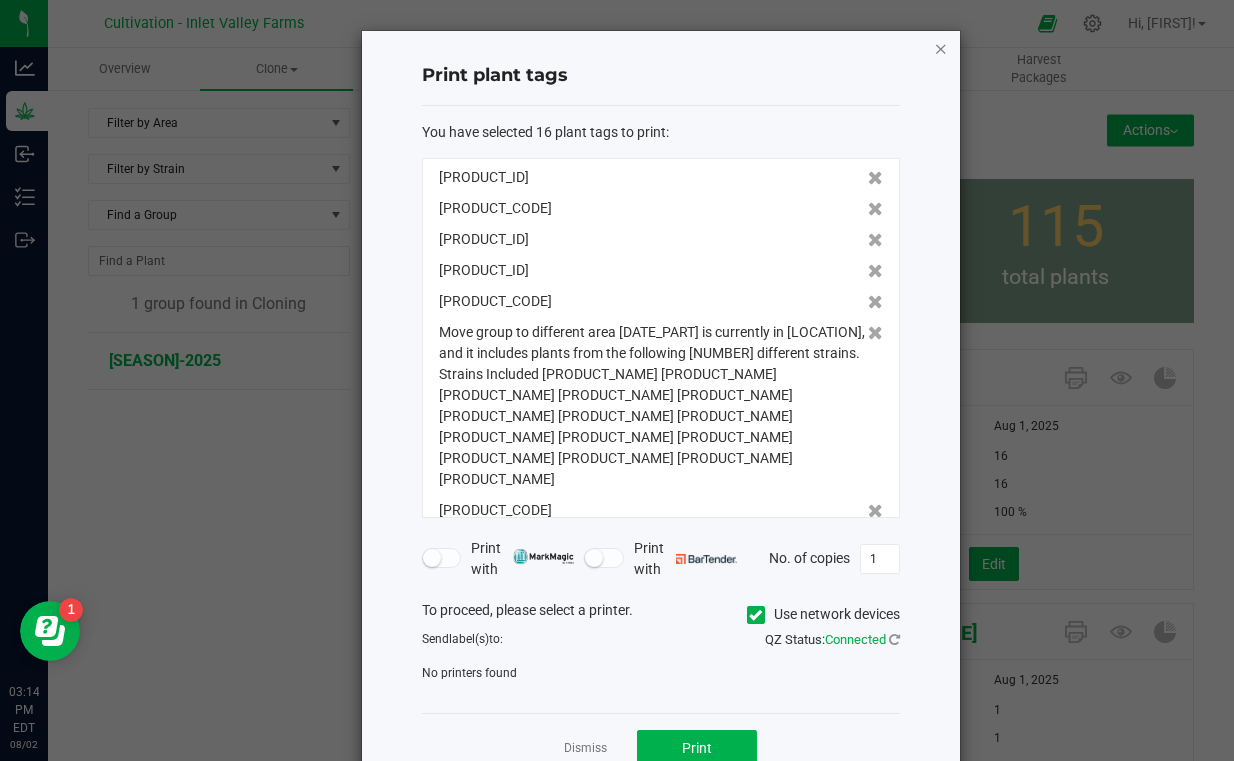 click 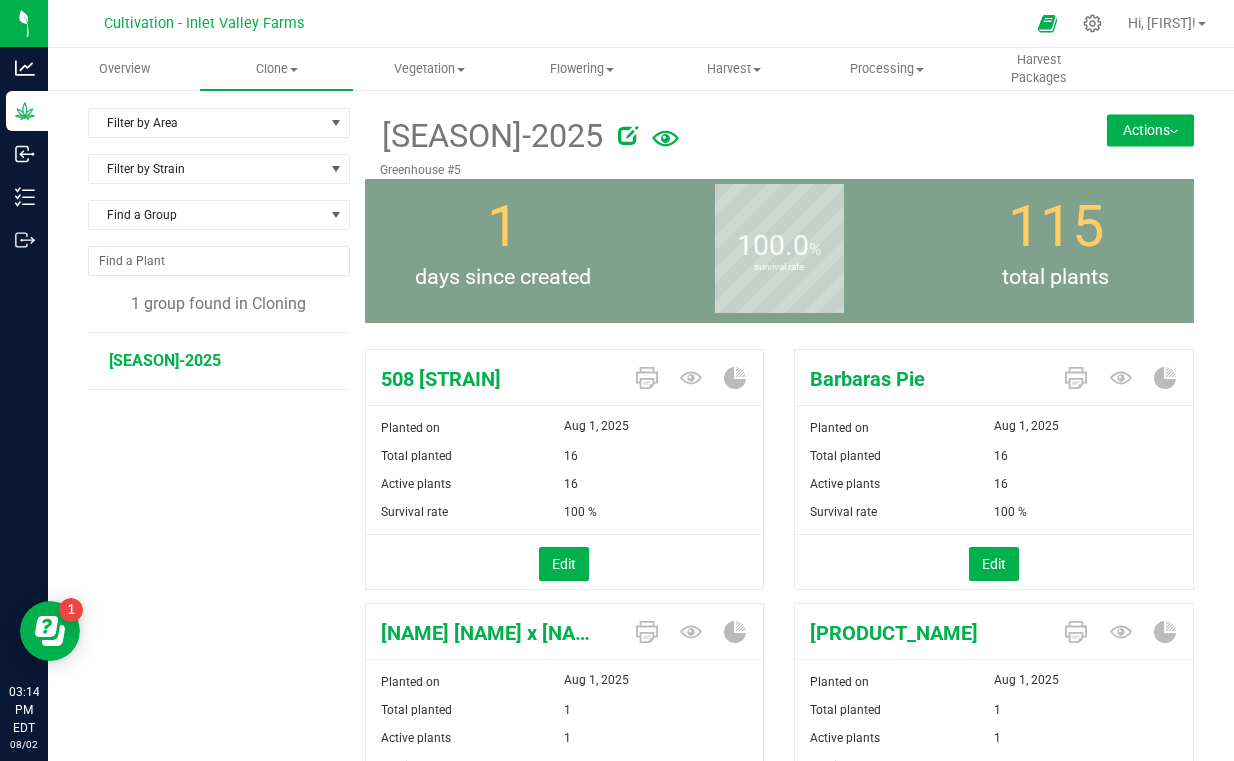 scroll, scrollTop: 0, scrollLeft: 0, axis: both 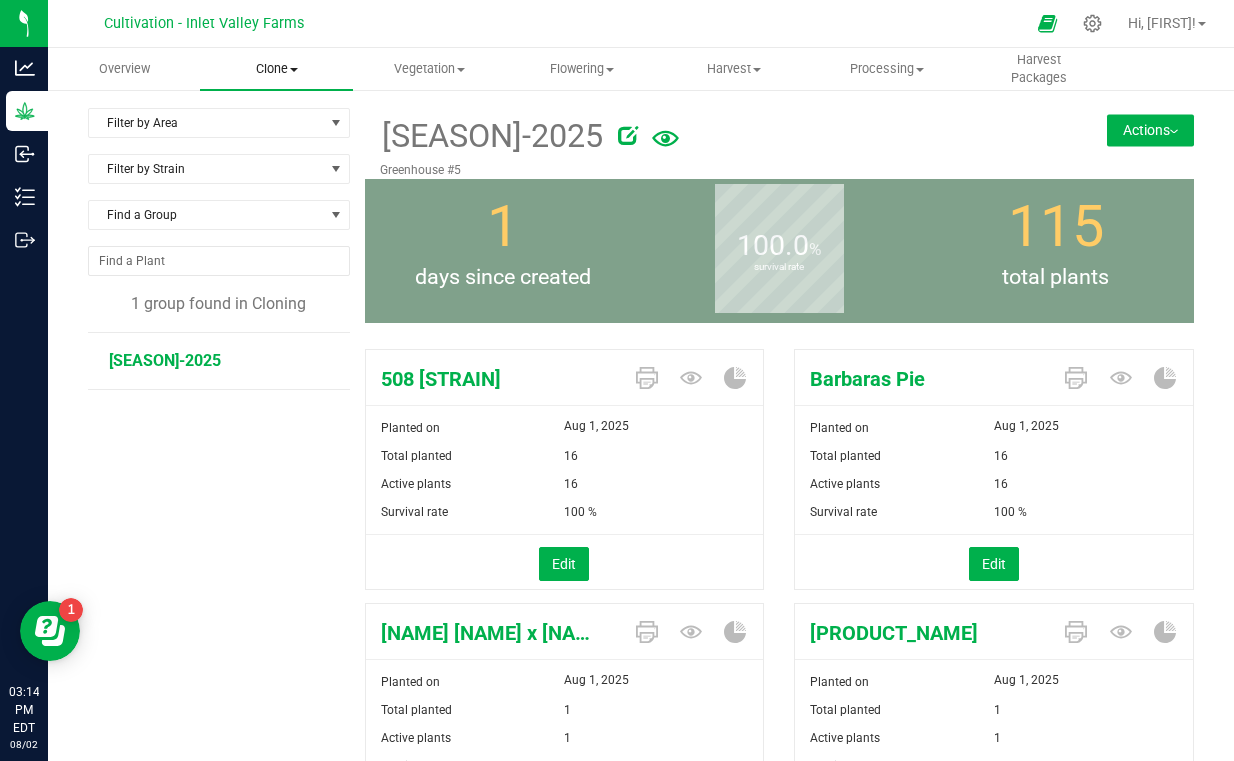 click on "Clone" at bounding box center (276, 69) 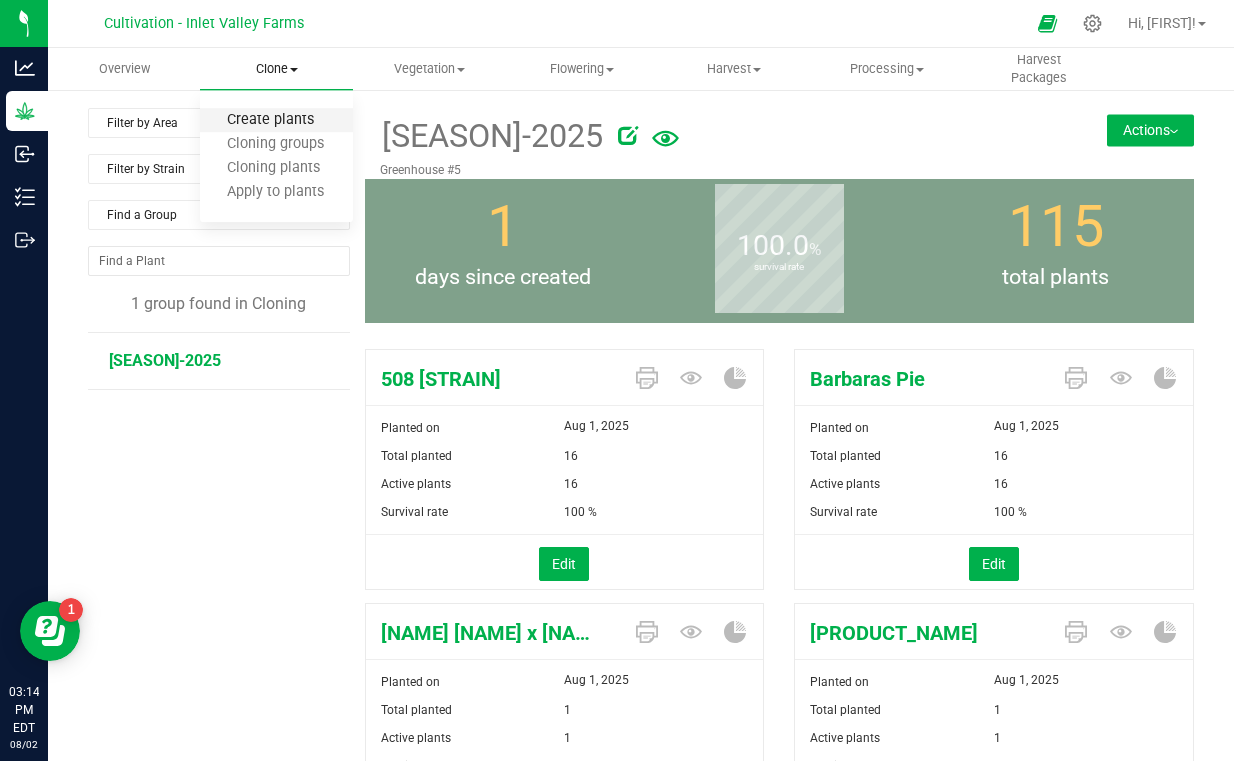 click on "Create plants" at bounding box center (270, 120) 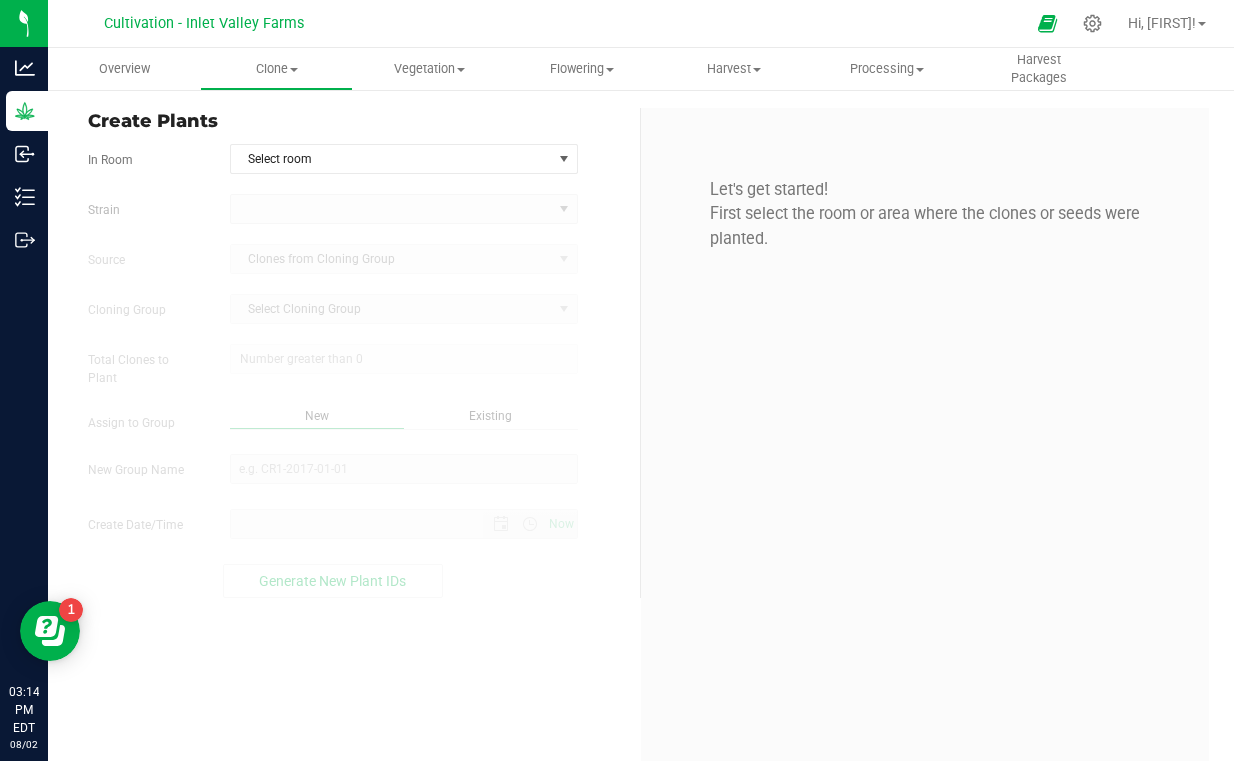 type on "[DATE] [TIME]" 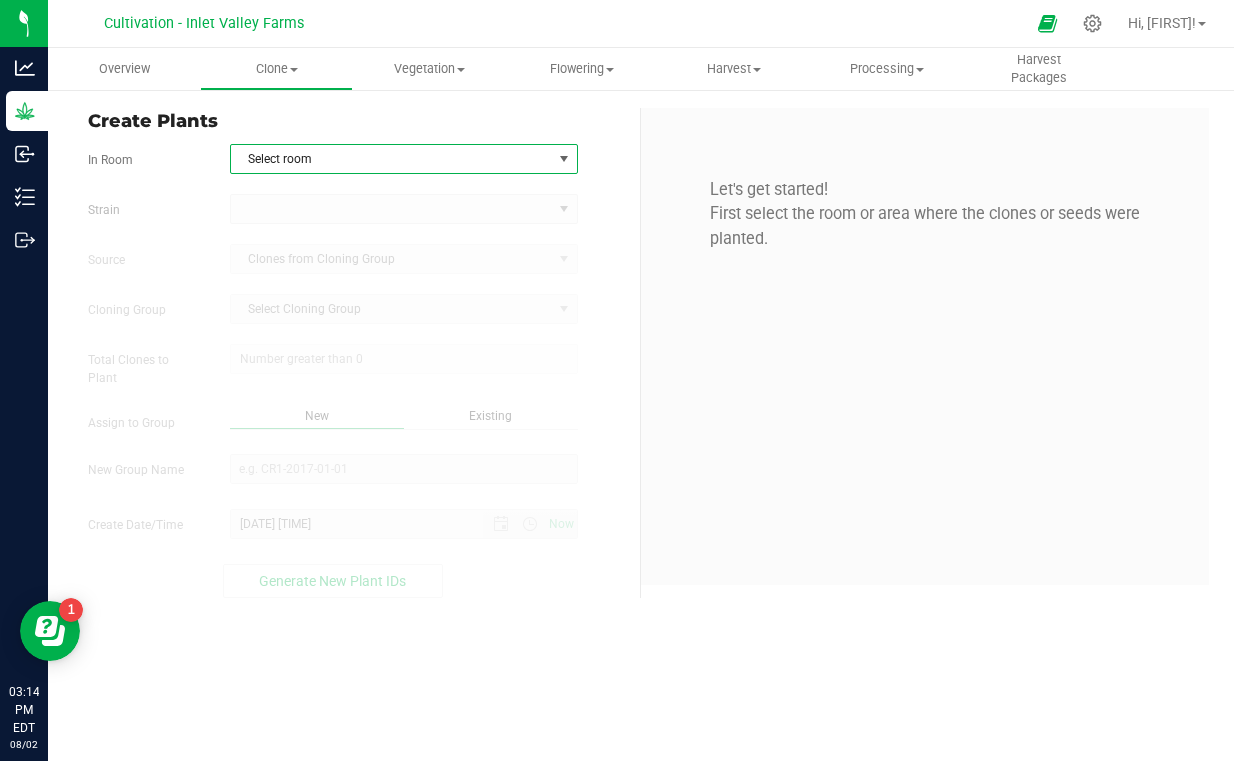 click on "Select room" at bounding box center (391, 159) 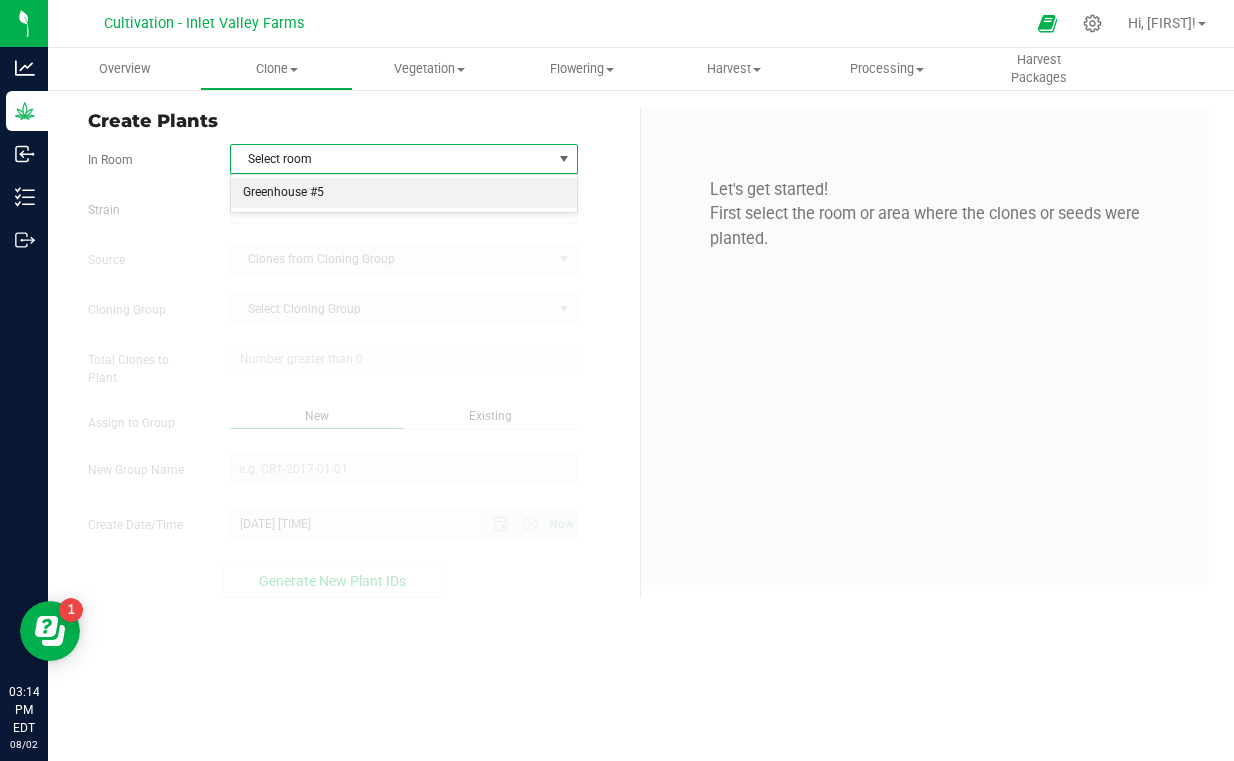 click on "Greenhouse #5" at bounding box center [404, 193] 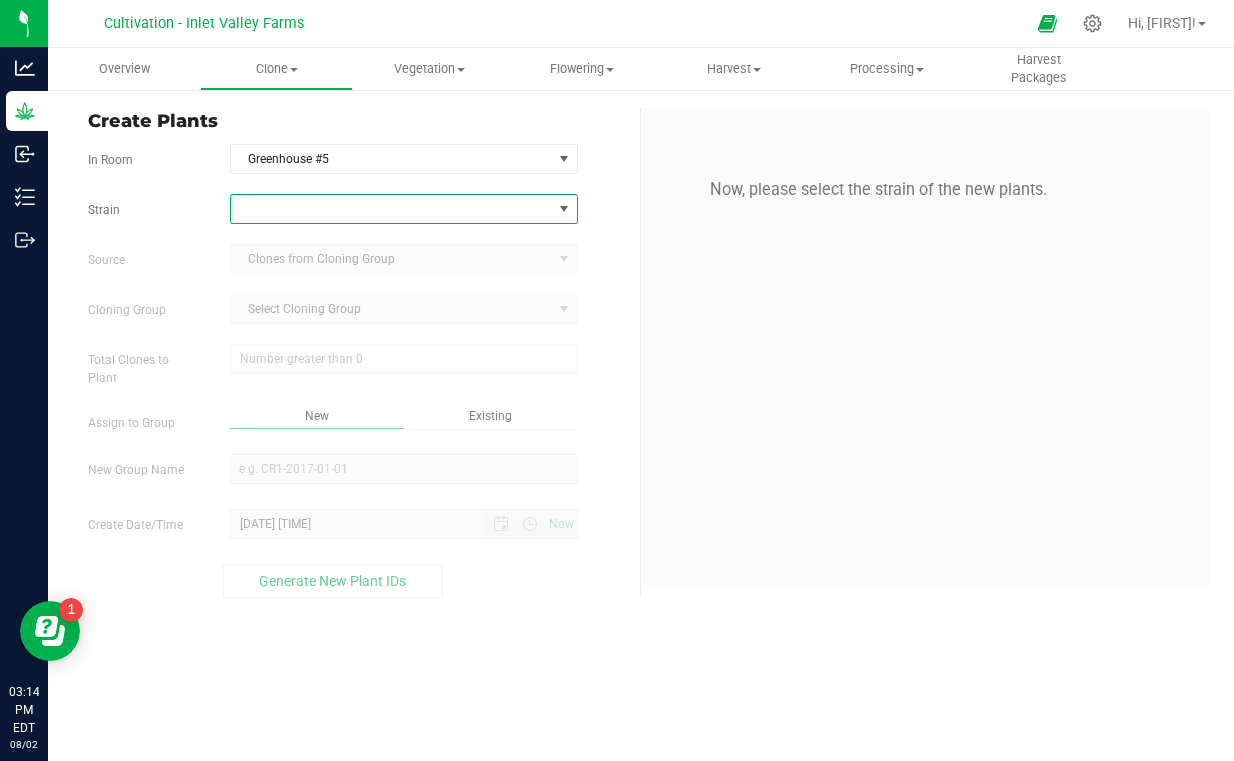 click at bounding box center [391, 209] 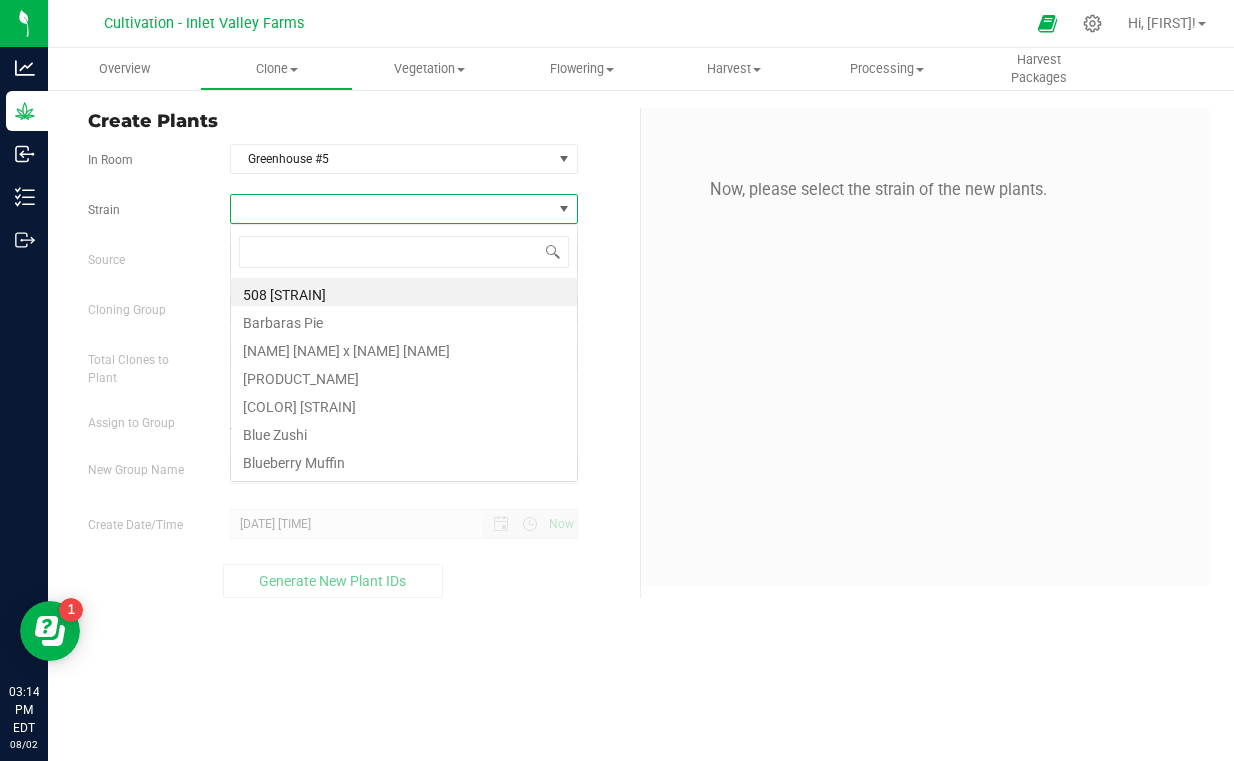 scroll, scrollTop: 99970, scrollLeft: 99652, axis: both 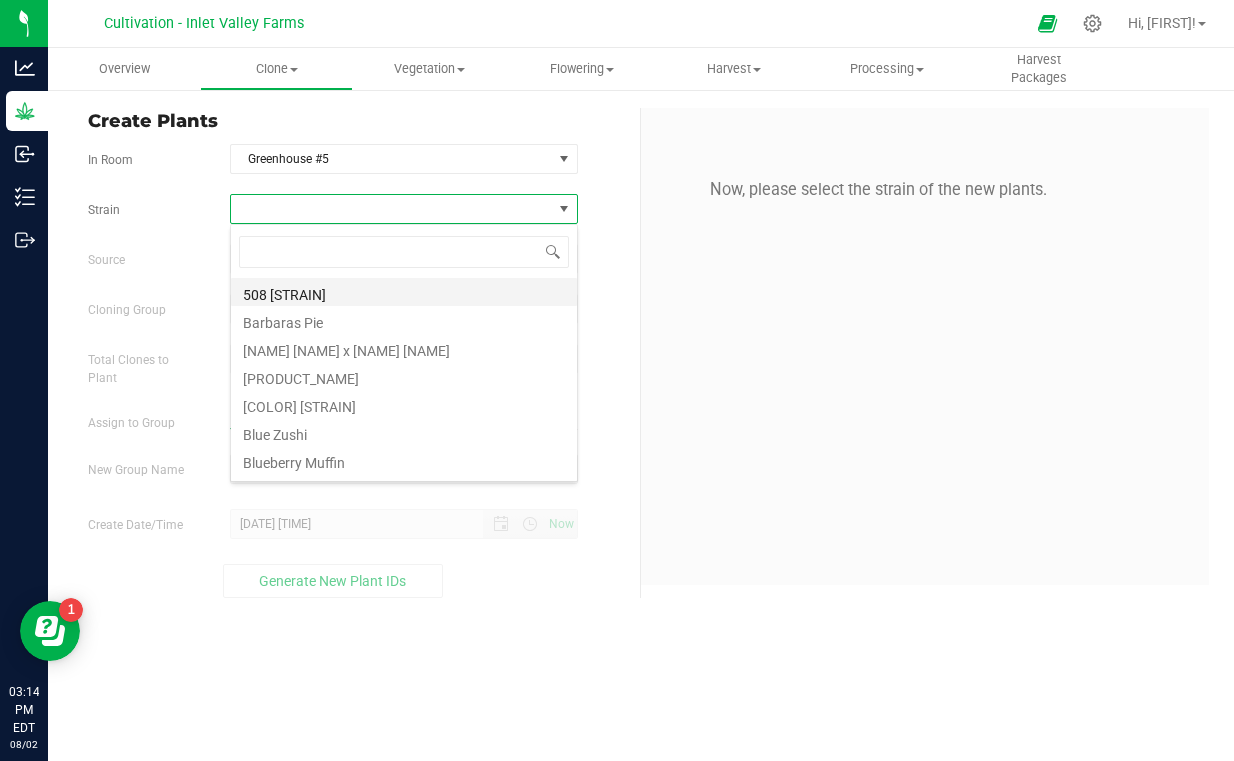 click on "508 [STRAIN]" at bounding box center (404, 292) 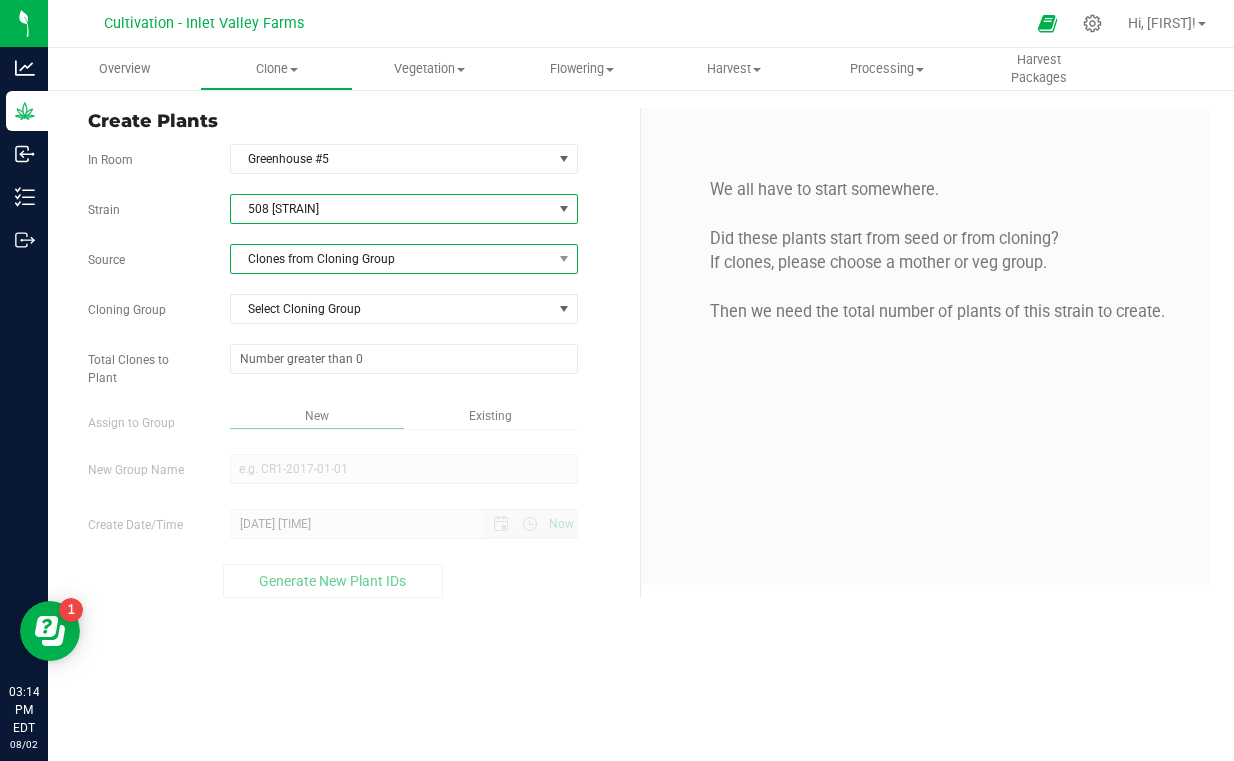 click on "Clones from Cloning Group" at bounding box center (391, 259) 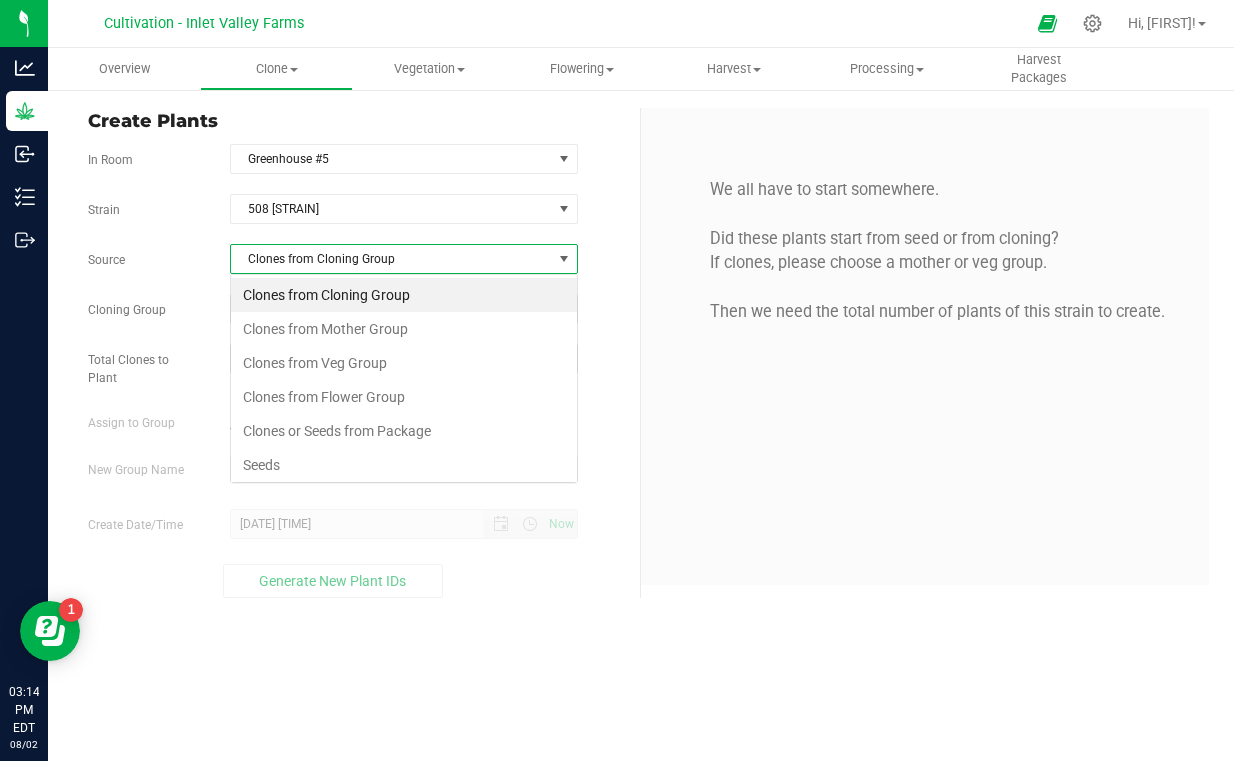 scroll, scrollTop: 99970, scrollLeft: 99652, axis: both 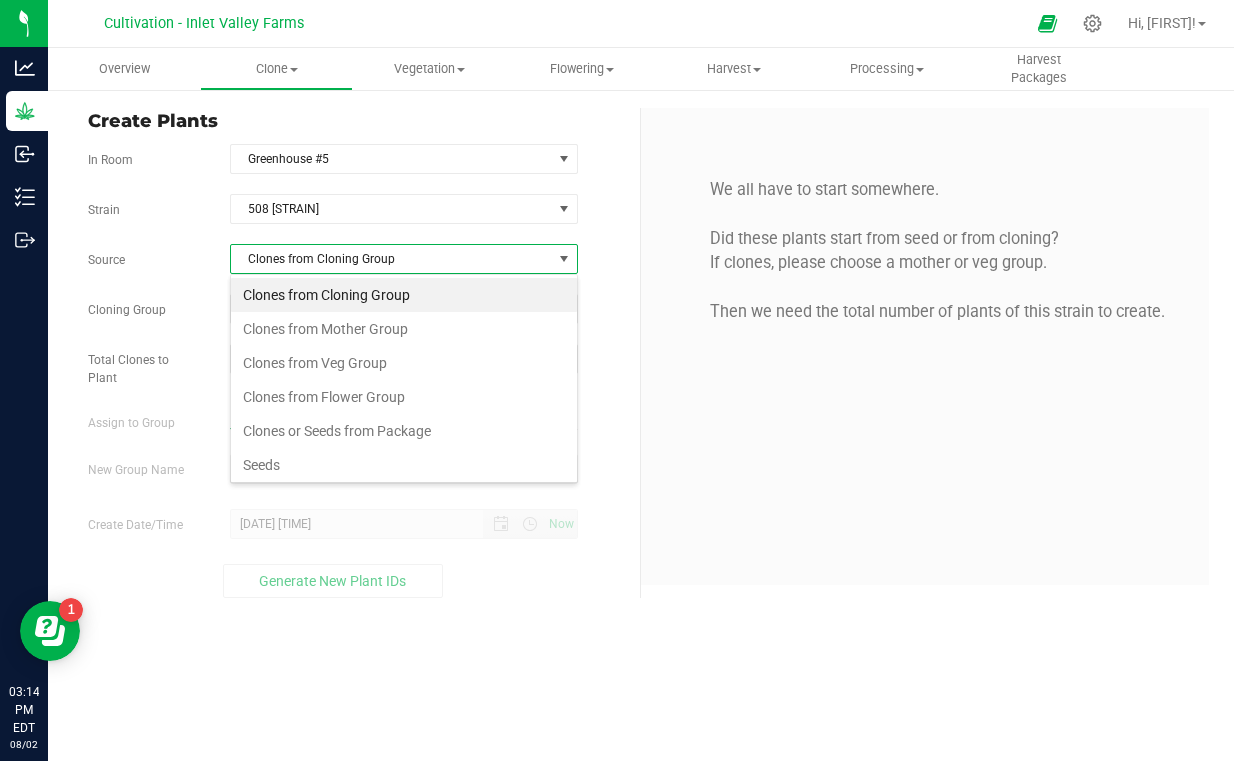 click on "Clones from Cloning Group" at bounding box center (404, 295) 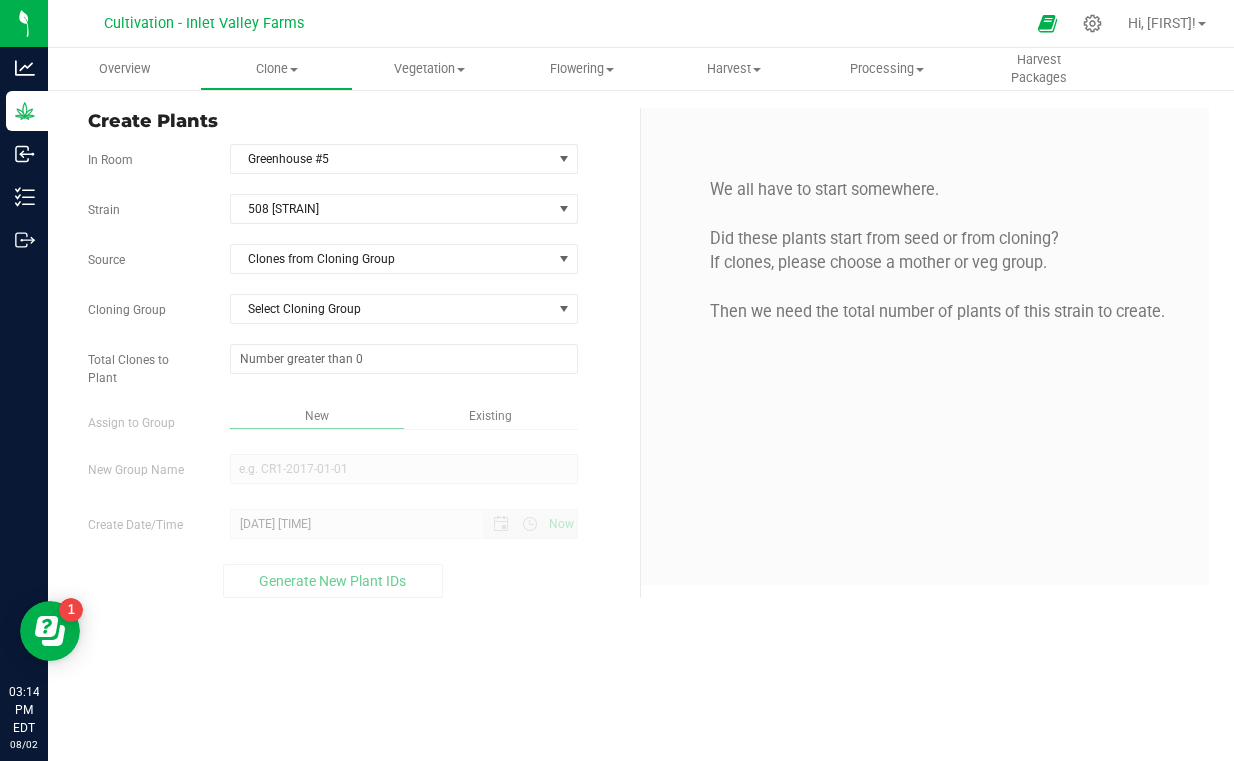click on "Strain
[STRAIN]
Source
Clones from Cloning Group
Cloning Group
[CLONING_GROUP] [CLONING_GROUP]
Total Clones to Plant
Assign to Group" at bounding box center (356, 396) 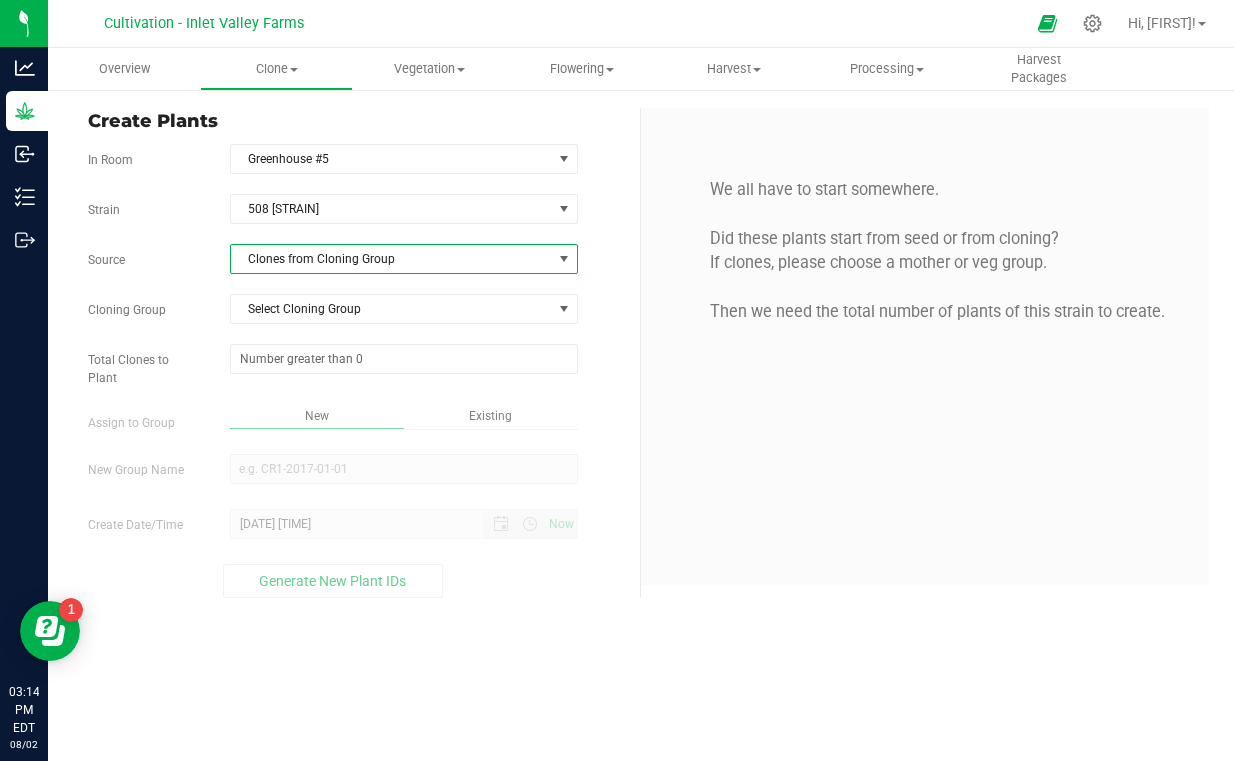 click on "Clones from Cloning Group" at bounding box center [391, 259] 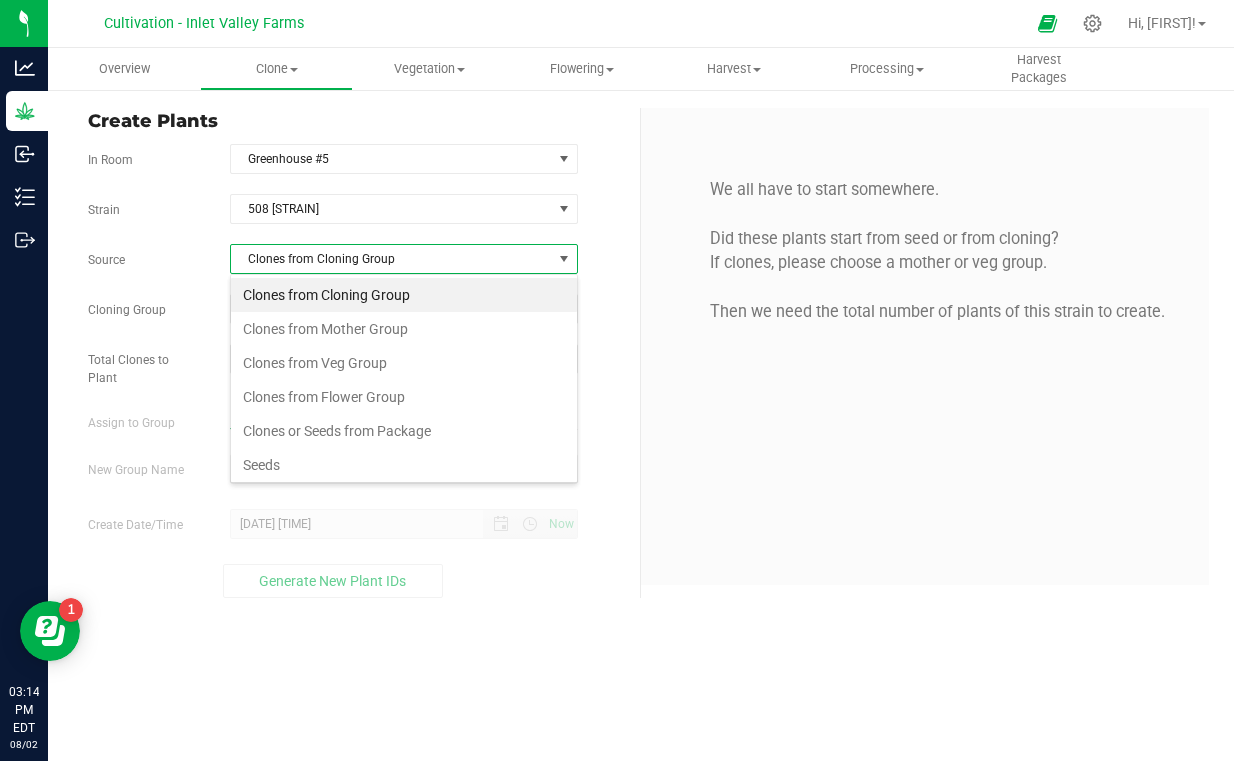 scroll, scrollTop: 99970, scrollLeft: 99652, axis: both 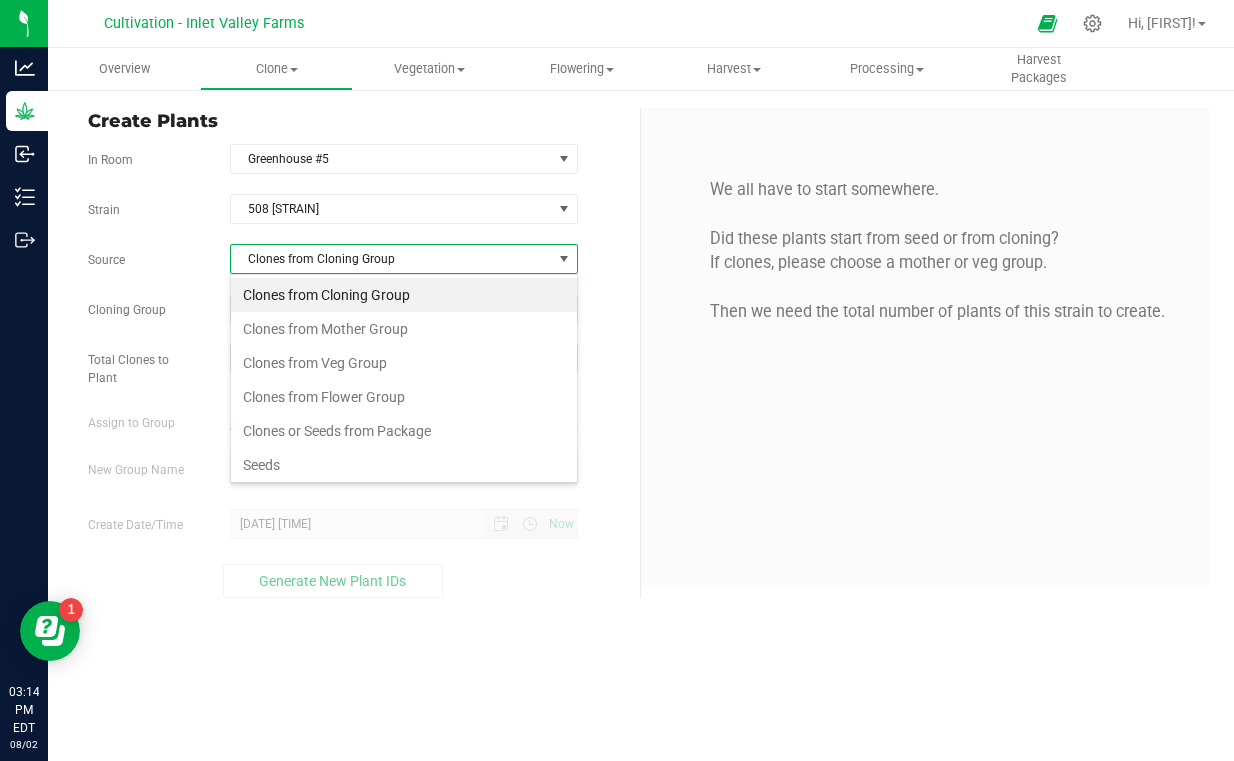 click on "Clones from Cloning Group" at bounding box center (404, 295) 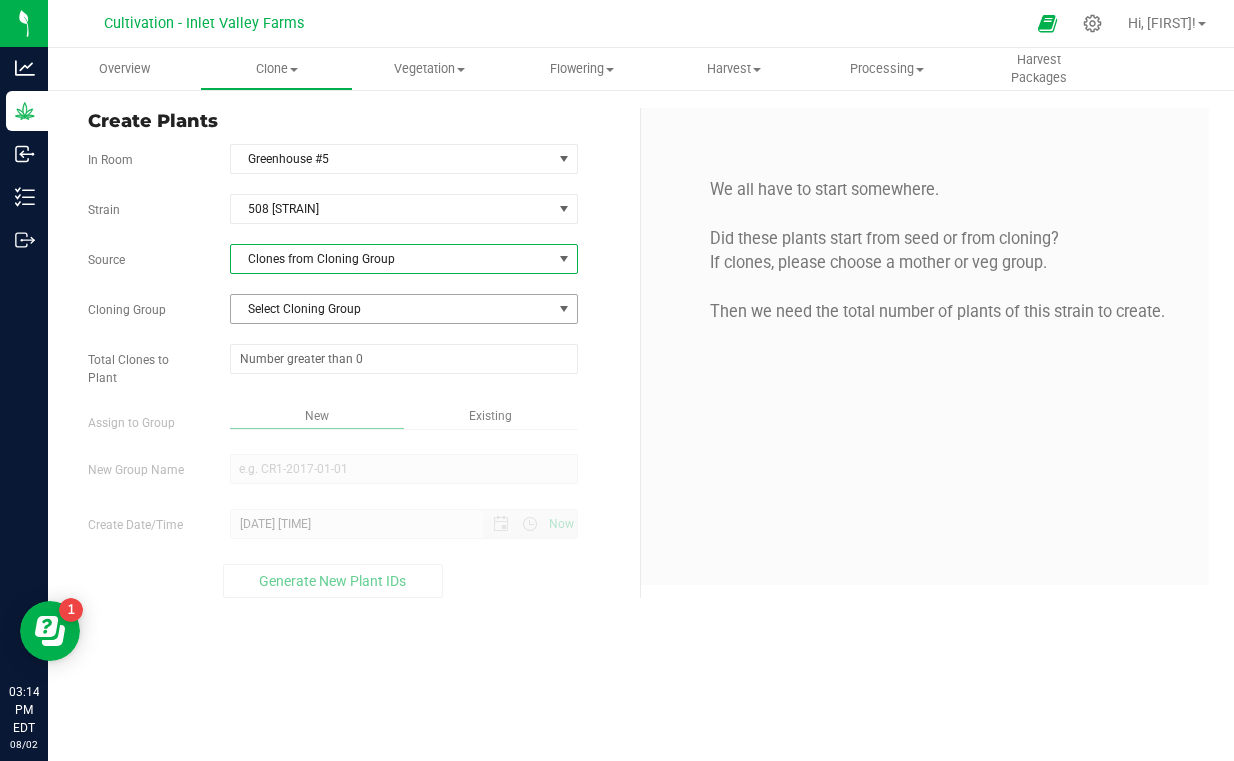 click on "Select Cloning Group" at bounding box center (391, 309) 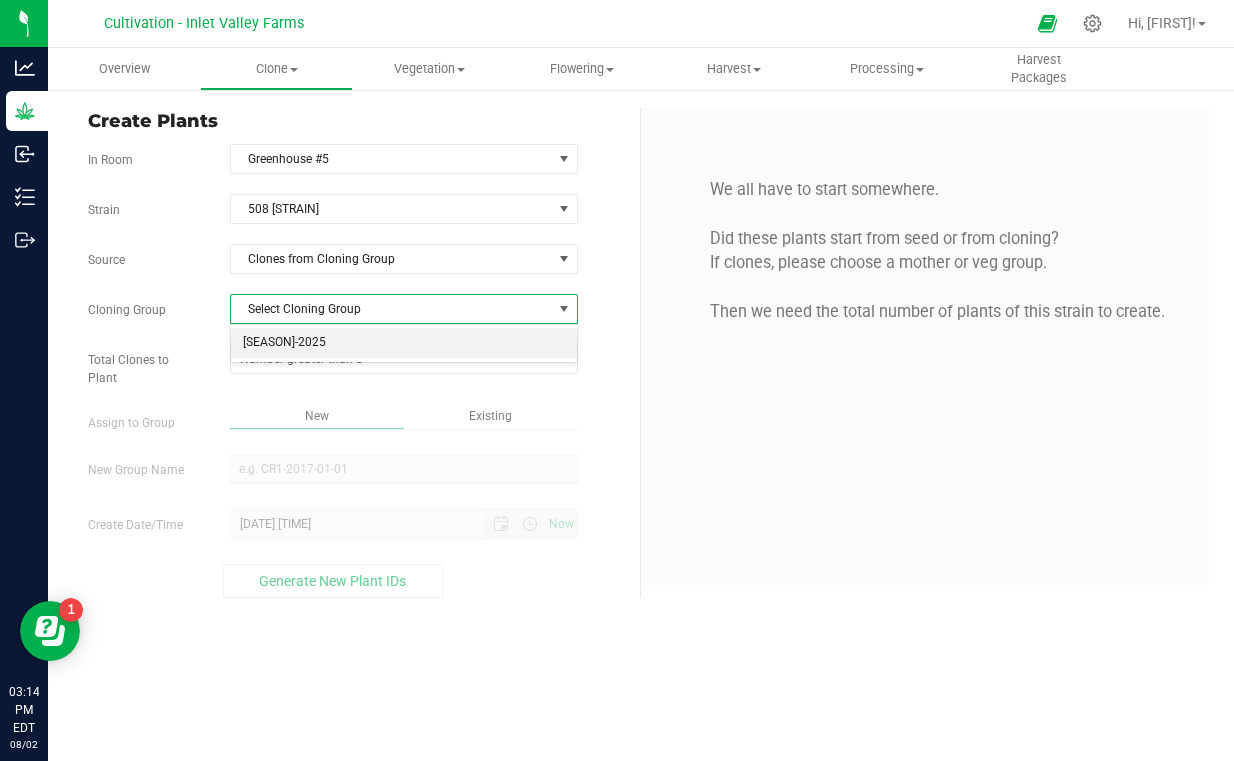 click on "[SEASON]-2025" at bounding box center [404, 343] 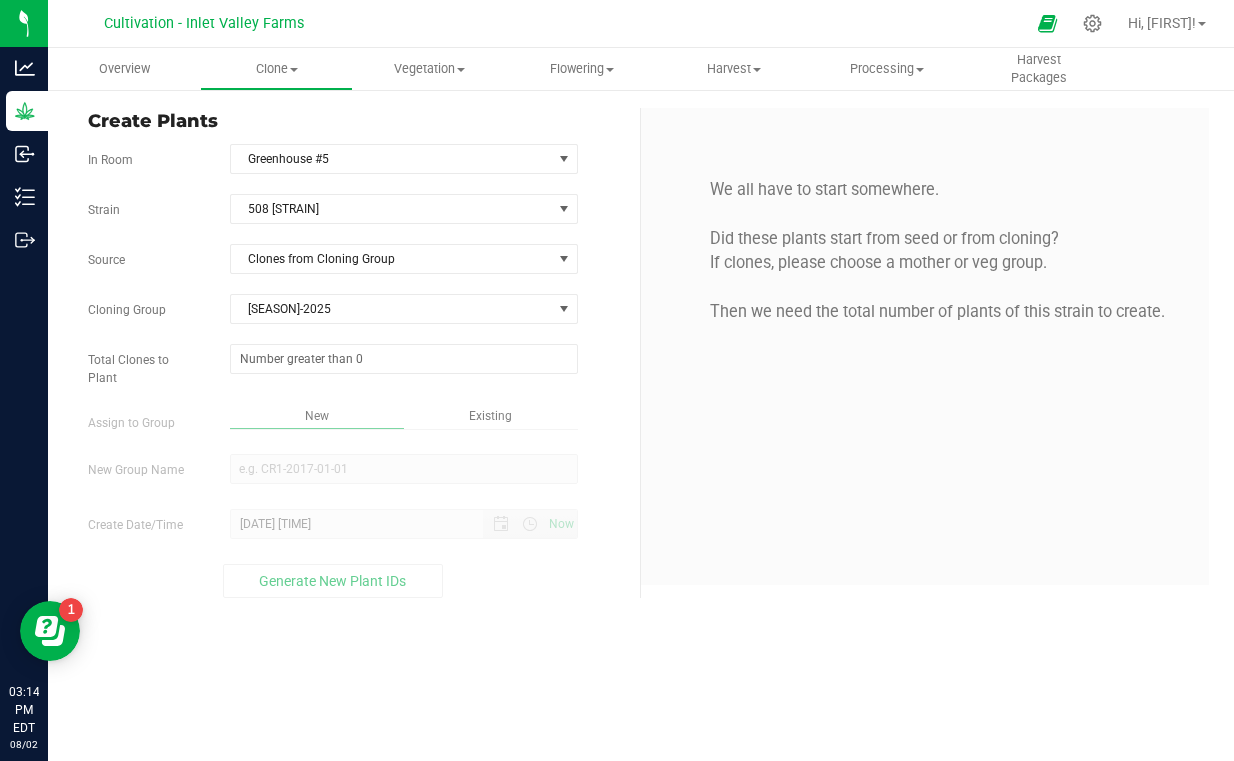 click on "Existing" at bounding box center [490, 416] 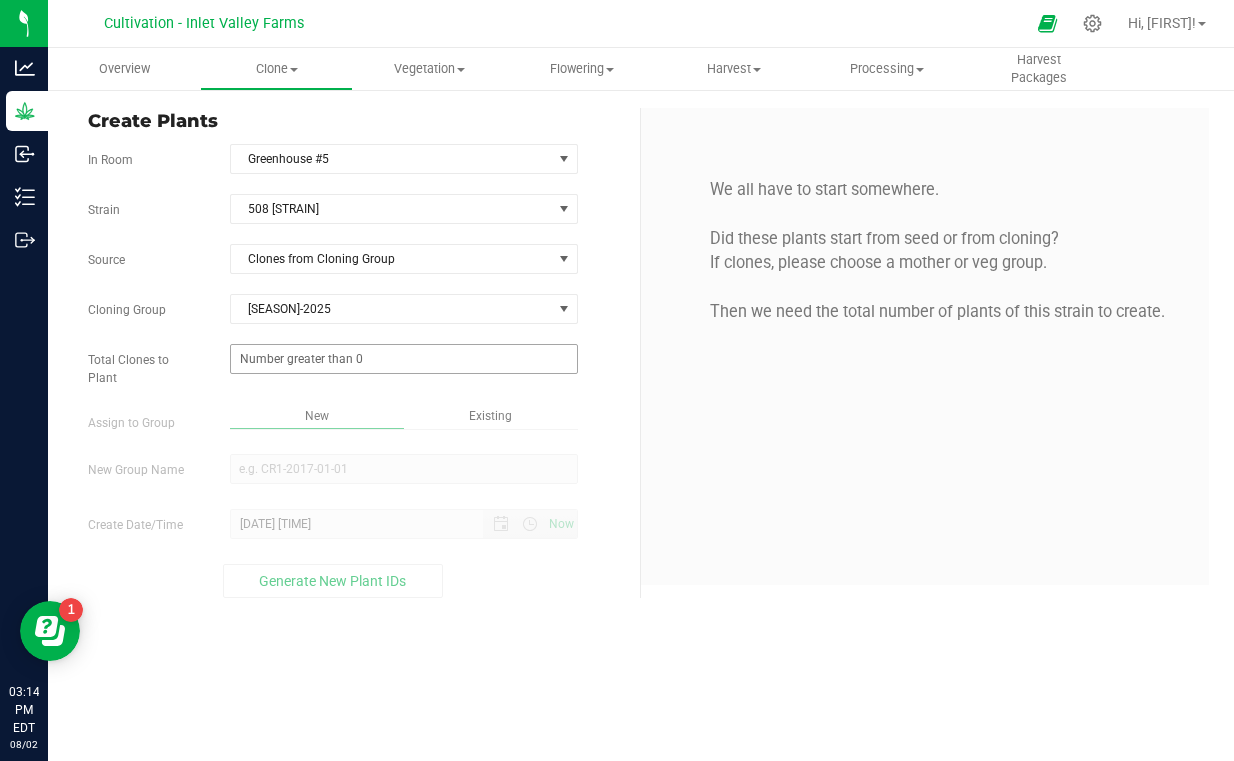 click at bounding box center (404, 359) 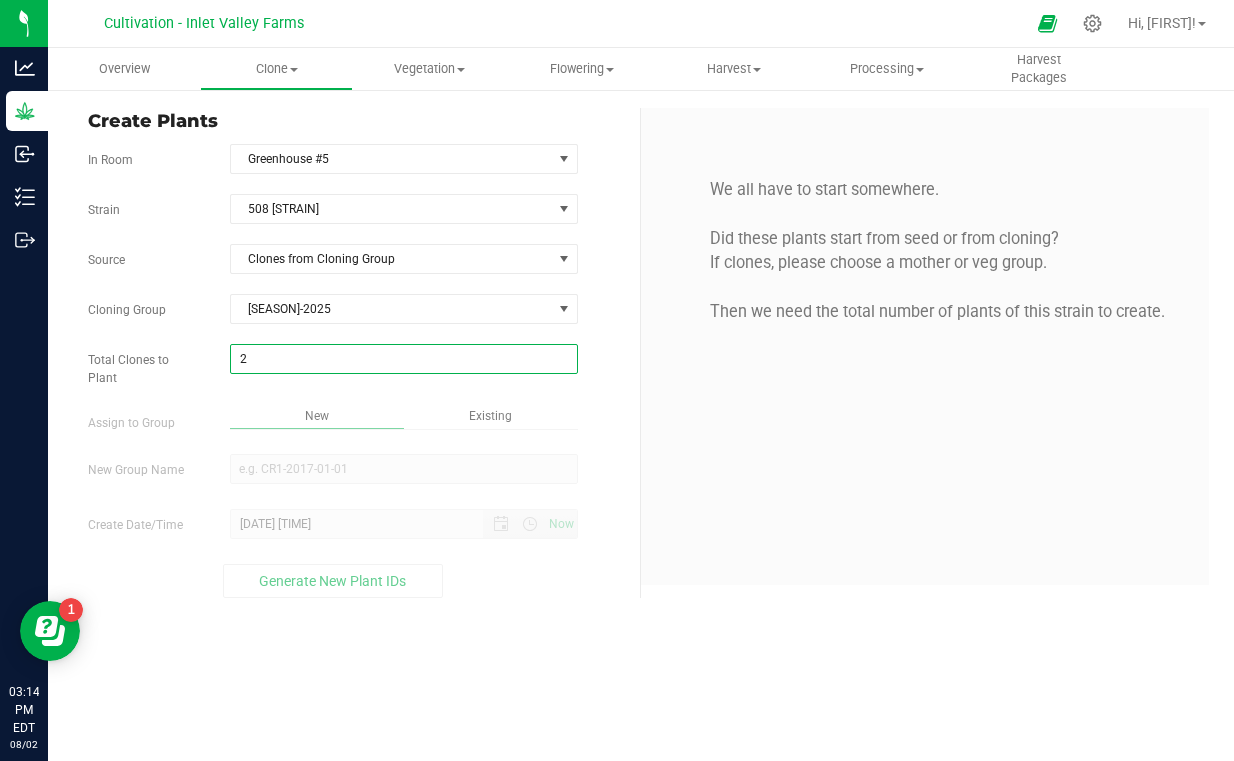 type on "22" 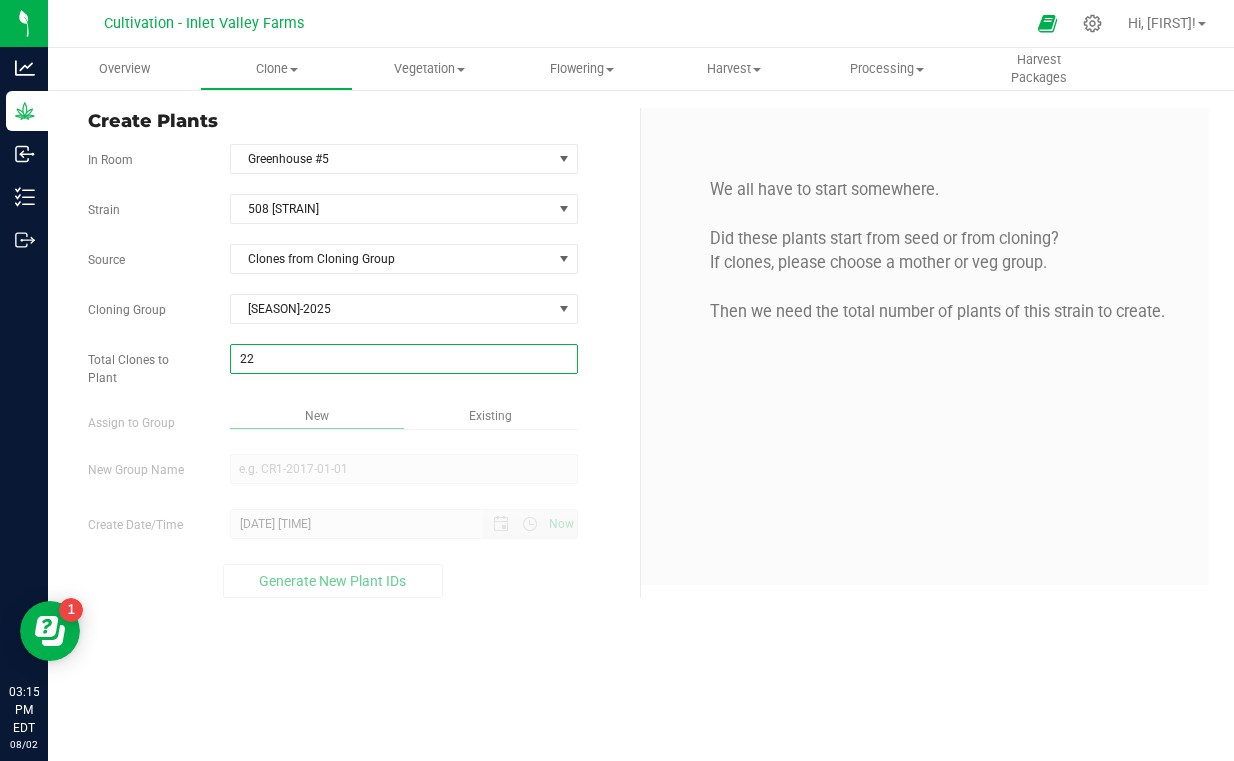 type on "22" 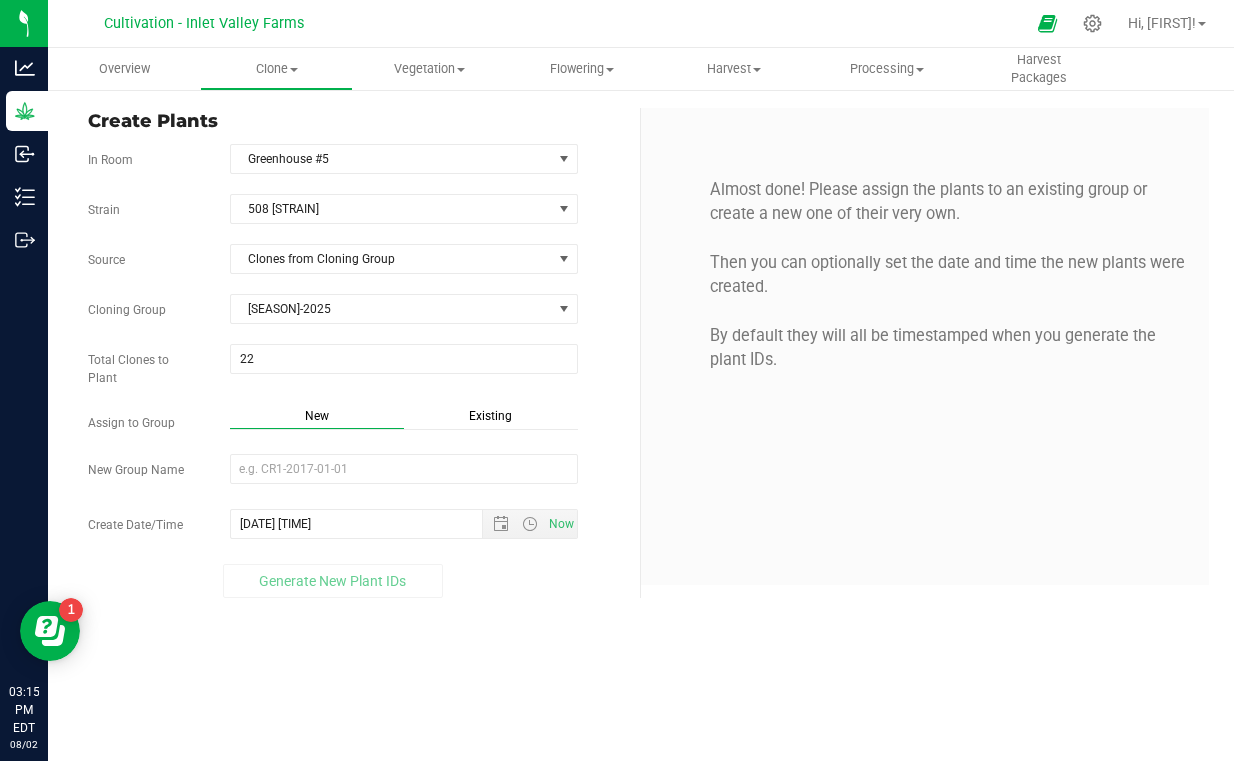 click on "Existing" at bounding box center (490, 416) 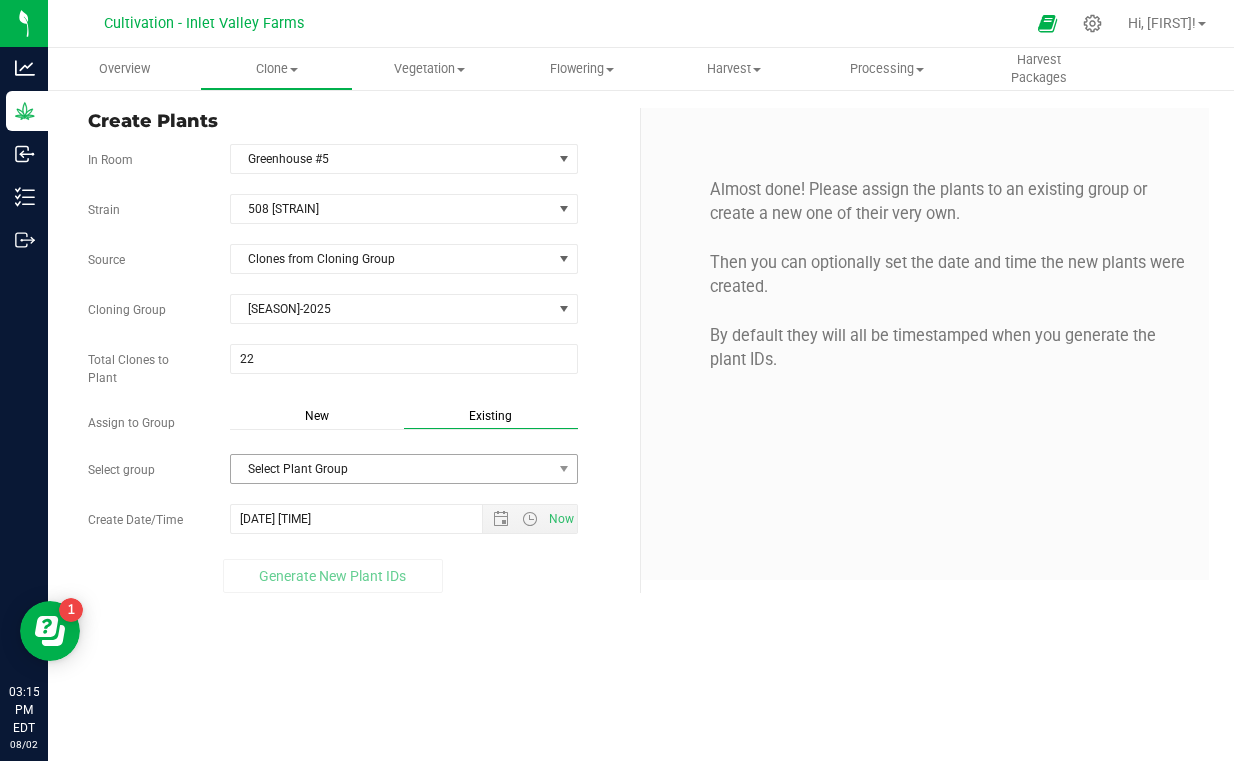 click on "Select Plant Group" at bounding box center (391, 469) 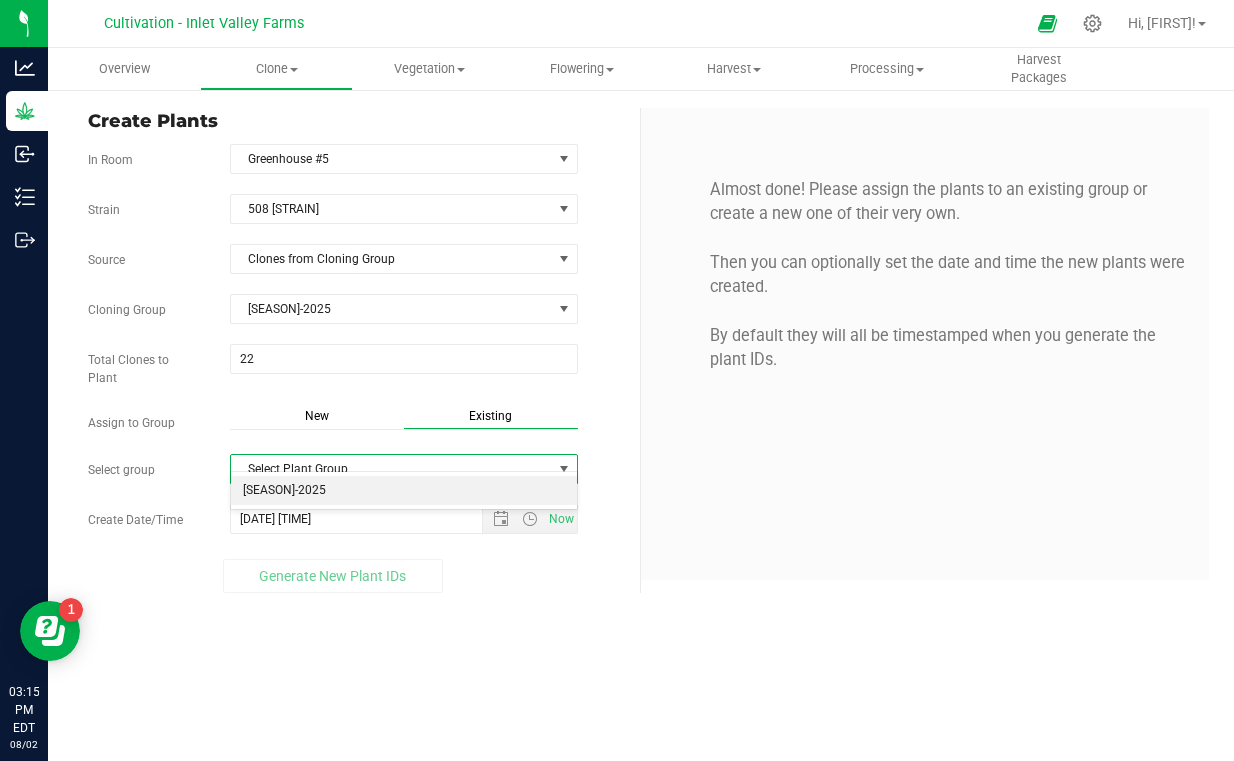 click on "[SEASON]-2025" at bounding box center [404, 491] 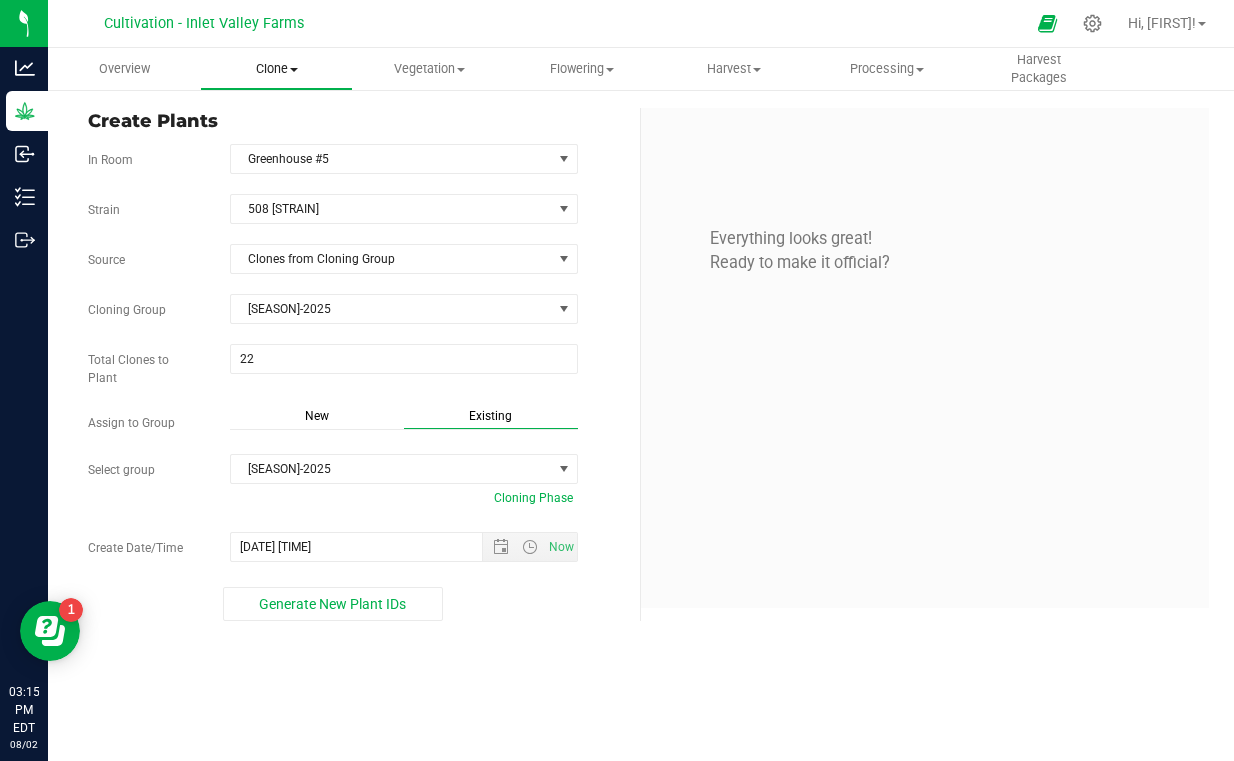 click on "Clone
Create plants
Cloning groups
Cloning plants
Apply to plants" at bounding box center (276, 69) 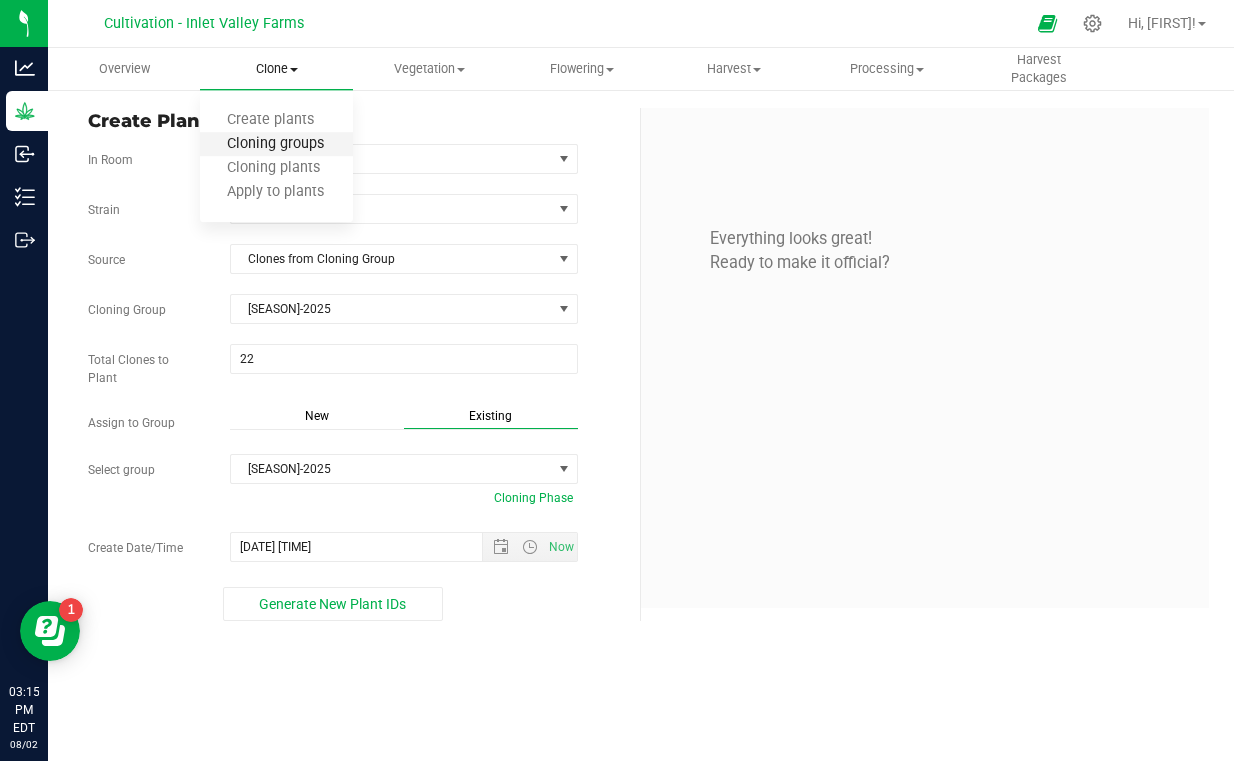 click on "Cloning groups" at bounding box center [275, 144] 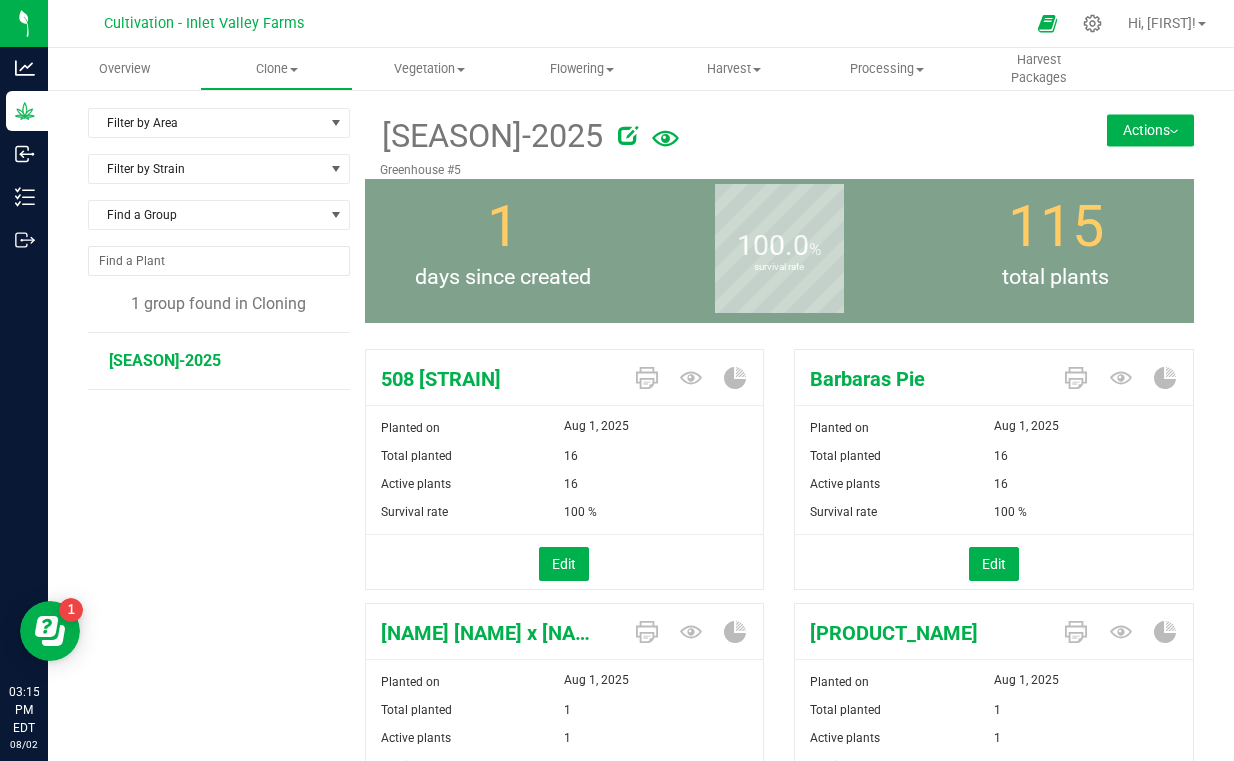scroll, scrollTop: 0, scrollLeft: 0, axis: both 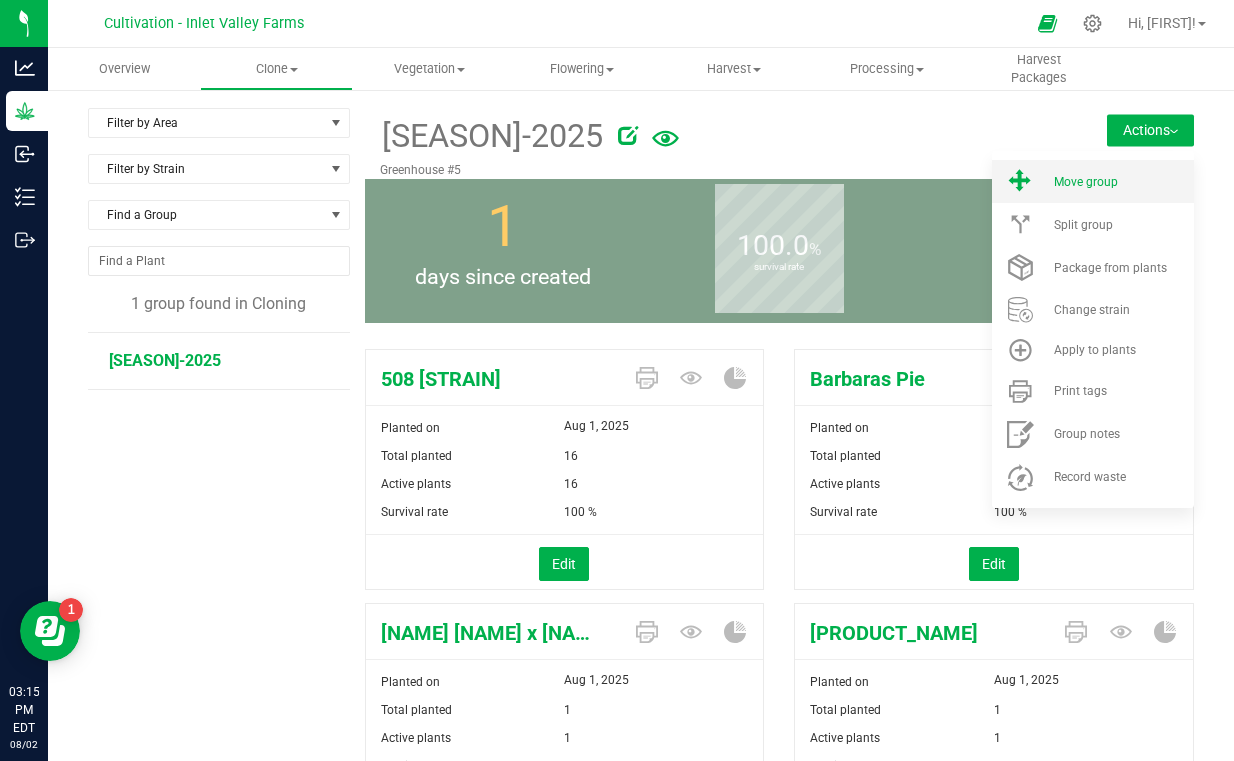 click on "Move group" at bounding box center [1086, 182] 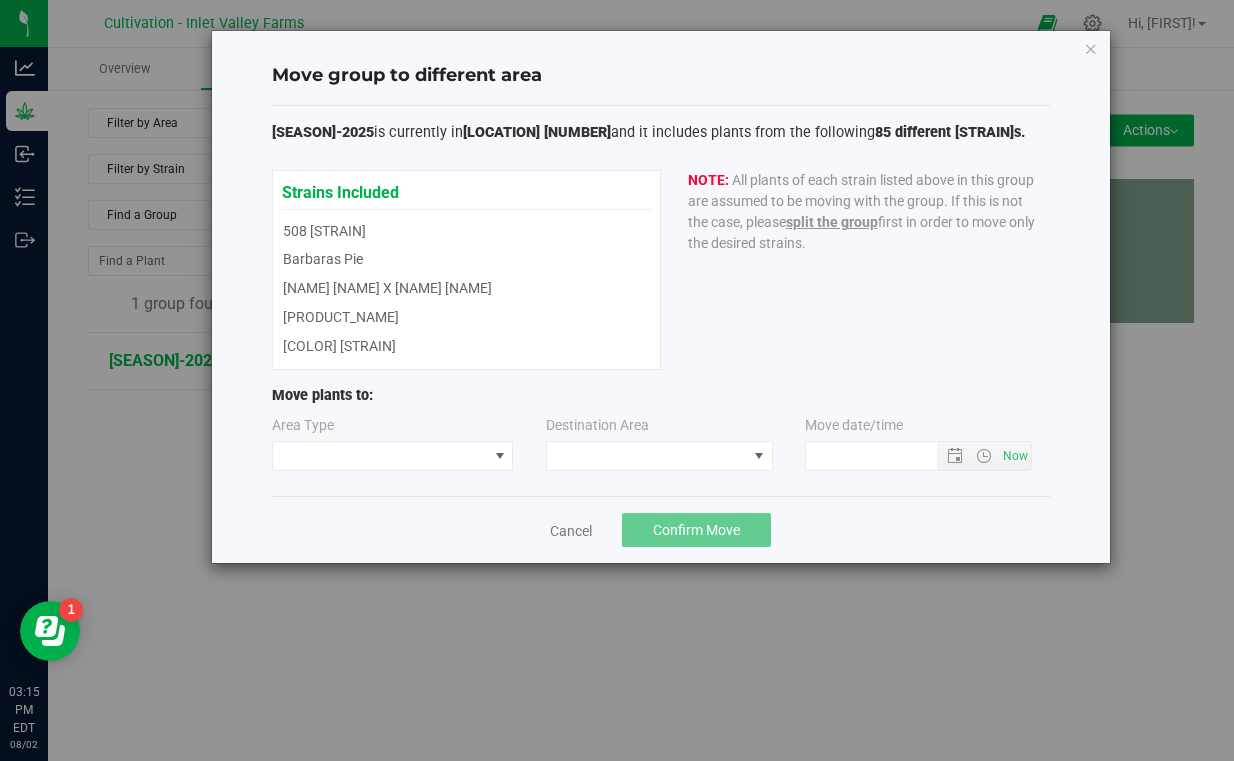 type on "[DATE] [TIME]" 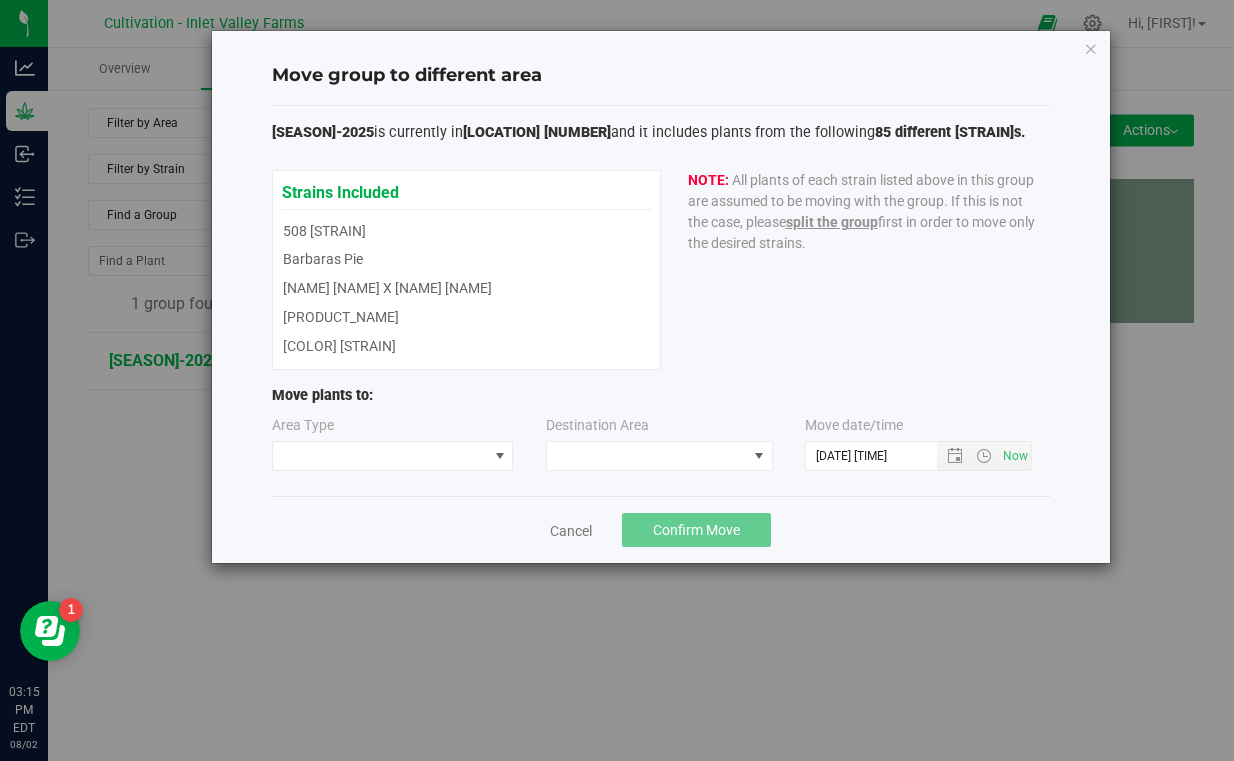 type 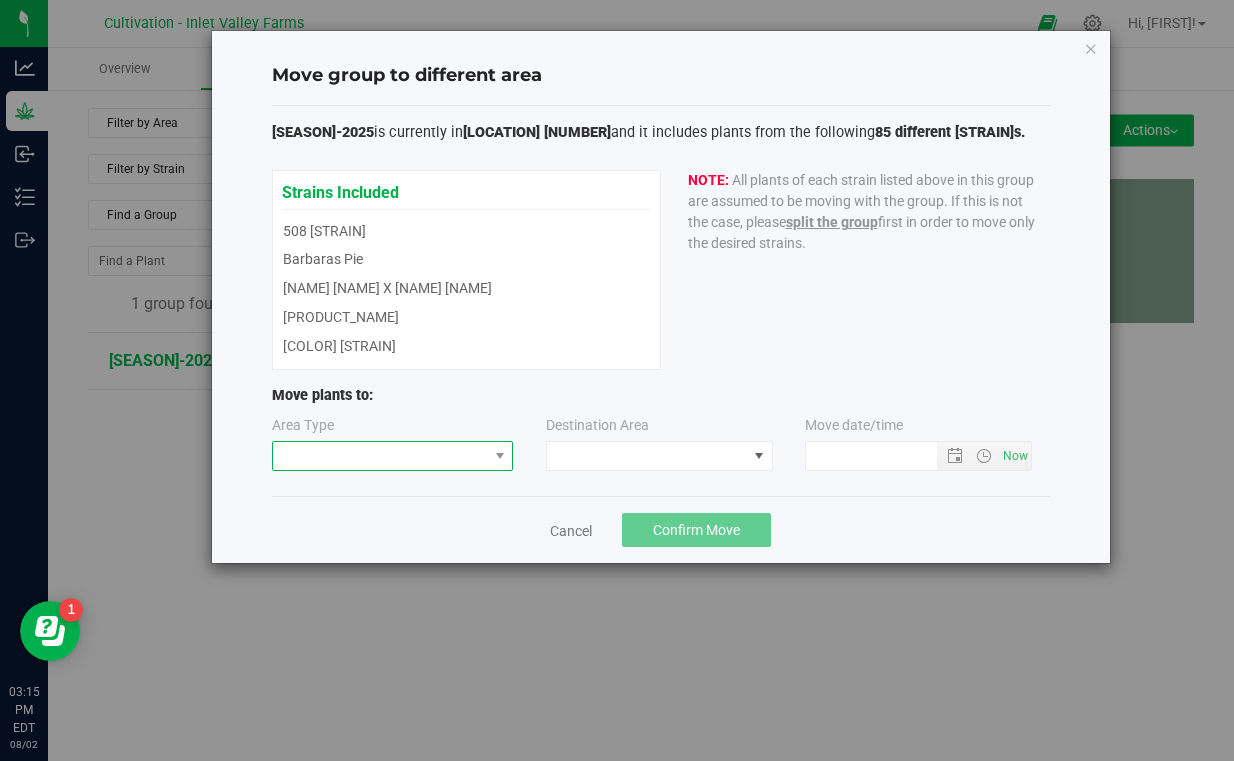 click at bounding box center [380, 456] 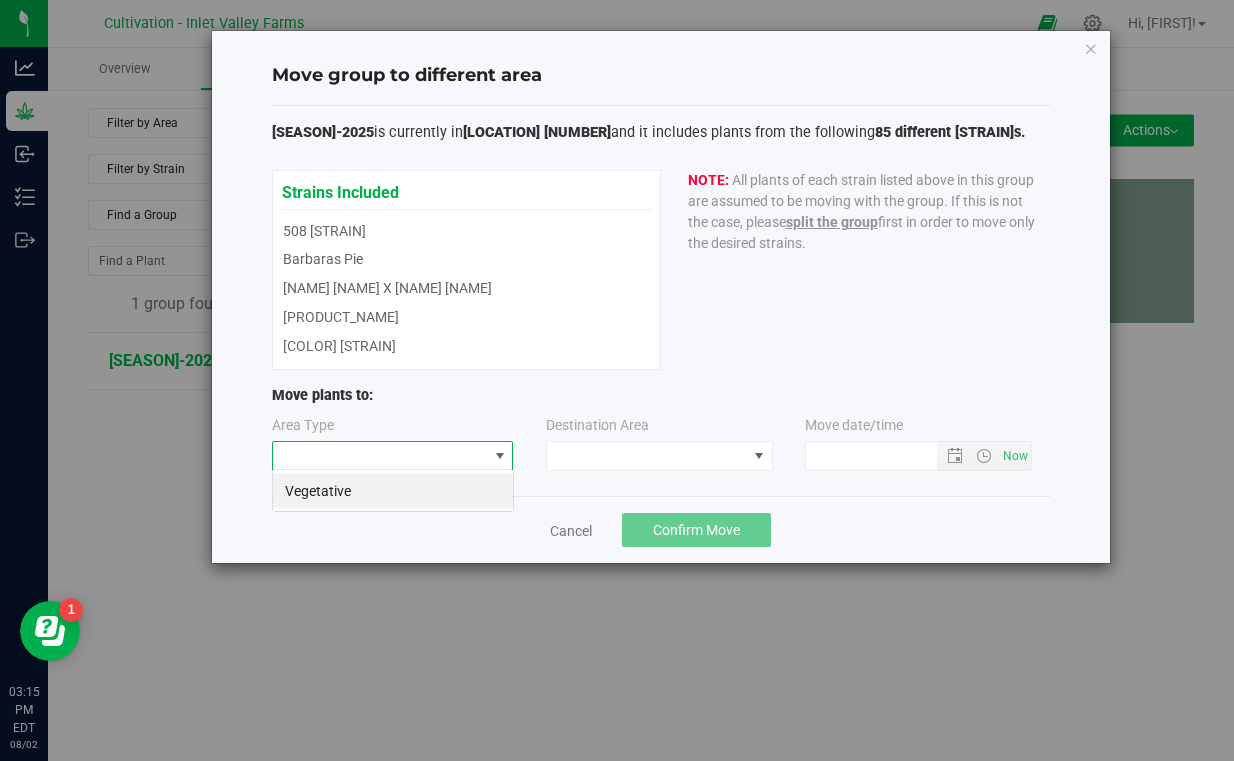 scroll, scrollTop: 99970, scrollLeft: 99758, axis: both 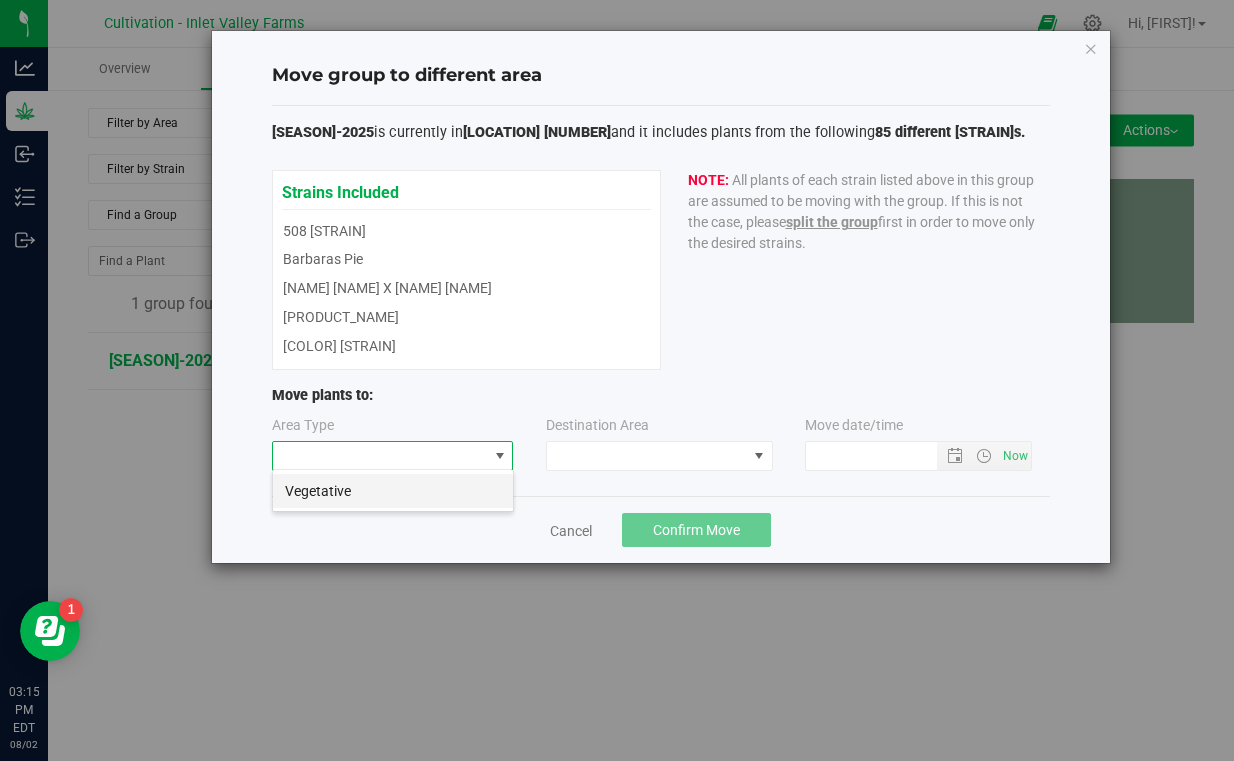 click on "Vegetative" at bounding box center [393, 491] 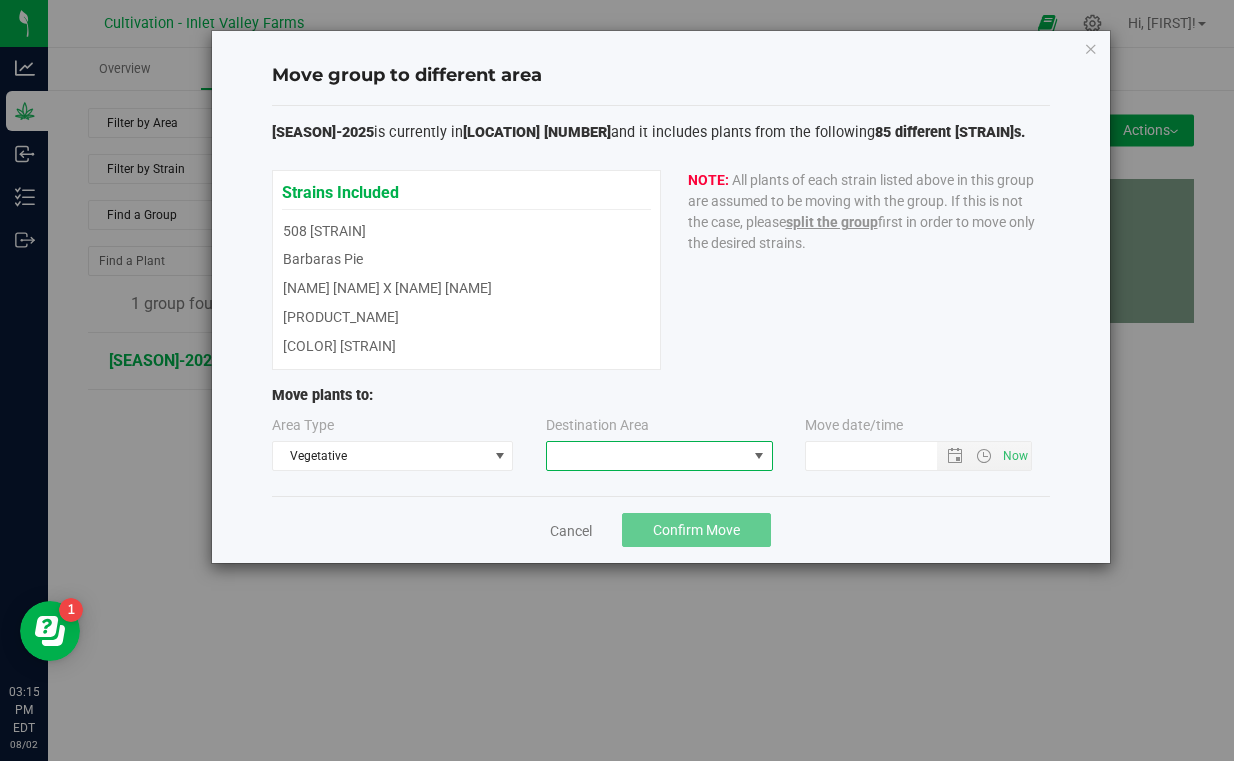 click at bounding box center [647, 456] 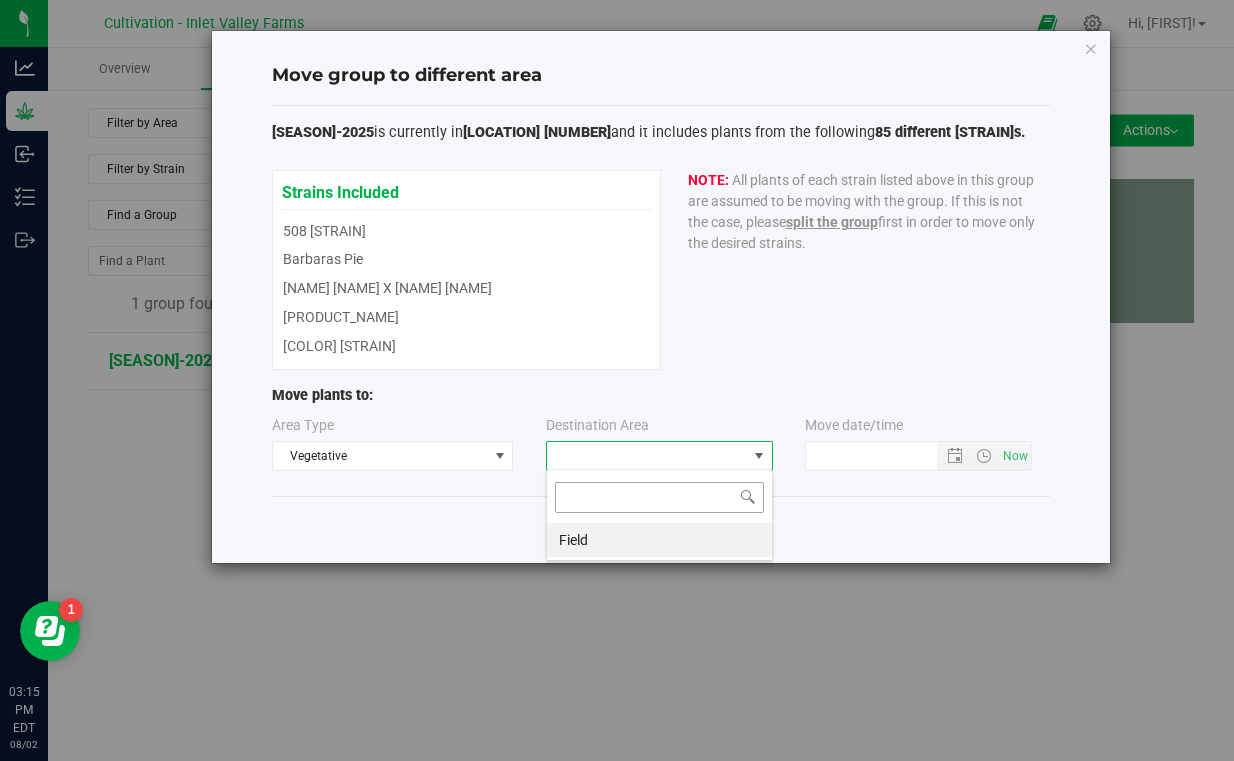 scroll, scrollTop: 99970, scrollLeft: 99773, axis: both 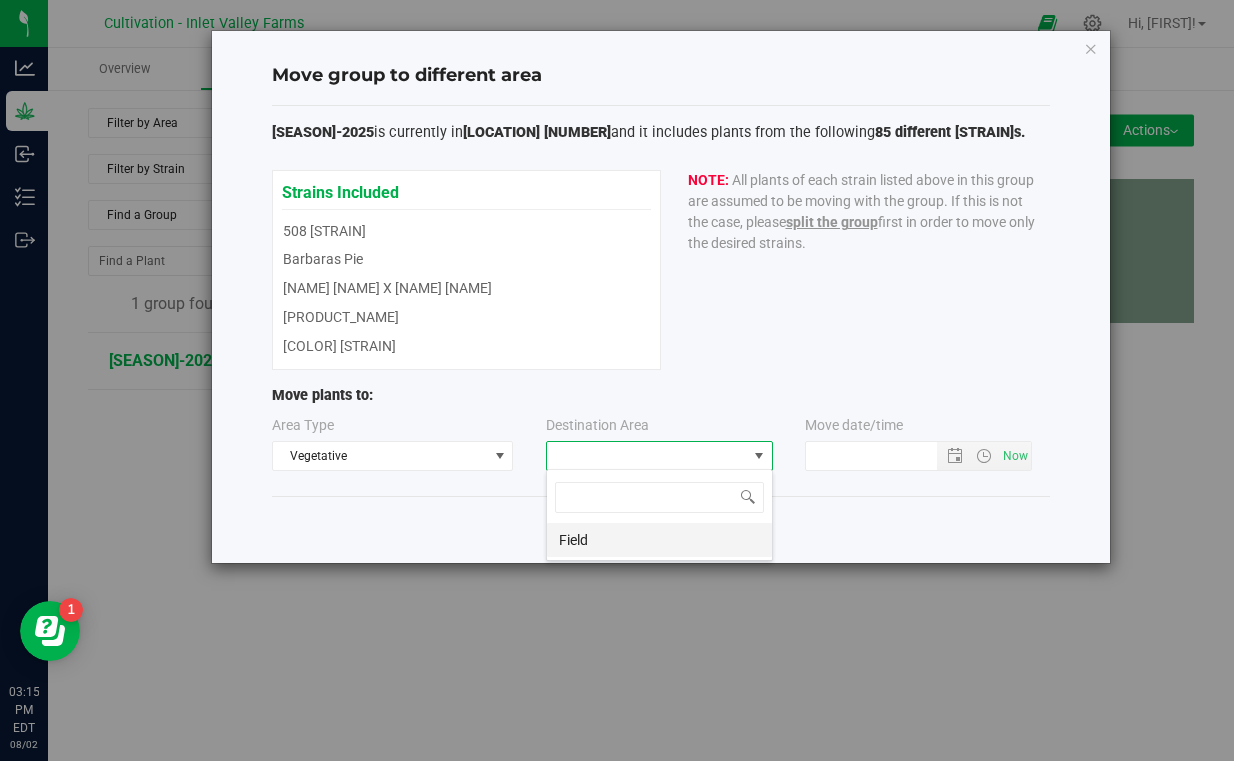 click on "Field" at bounding box center (659, 540) 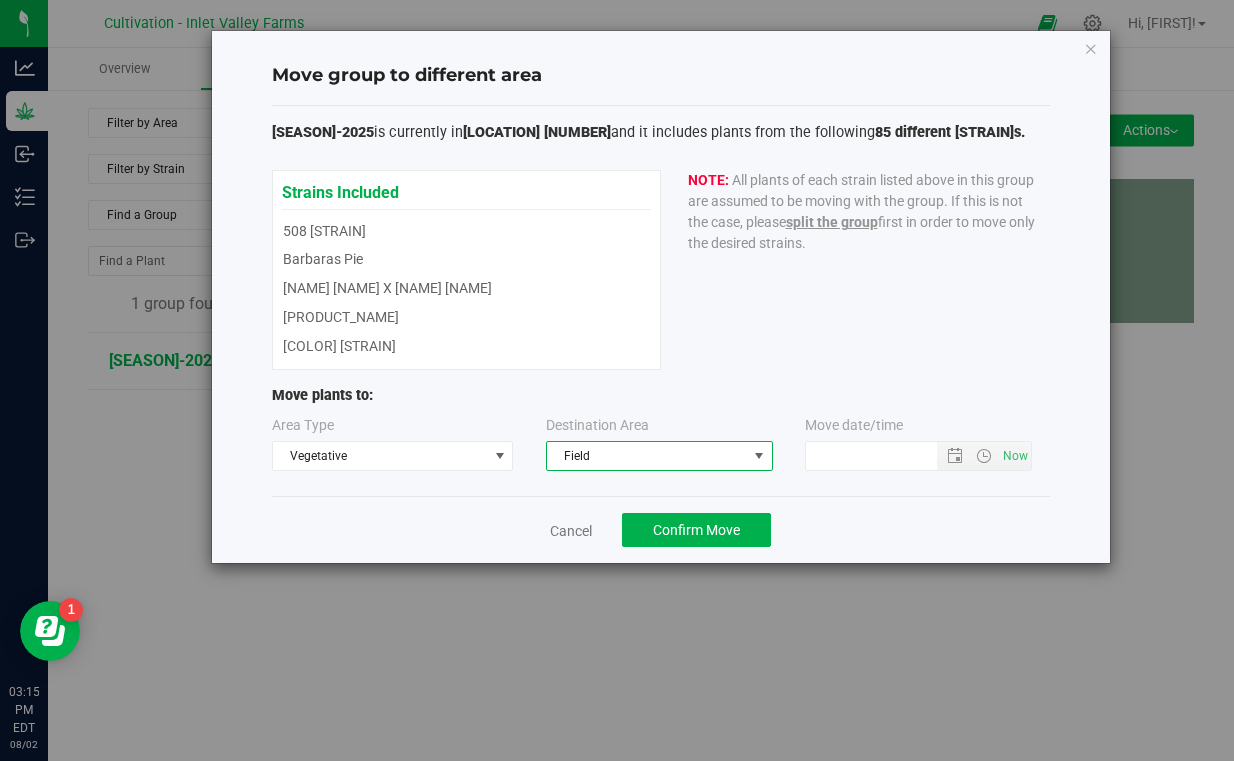 click on "Cancel
Confirm Move" at bounding box center (661, 529) 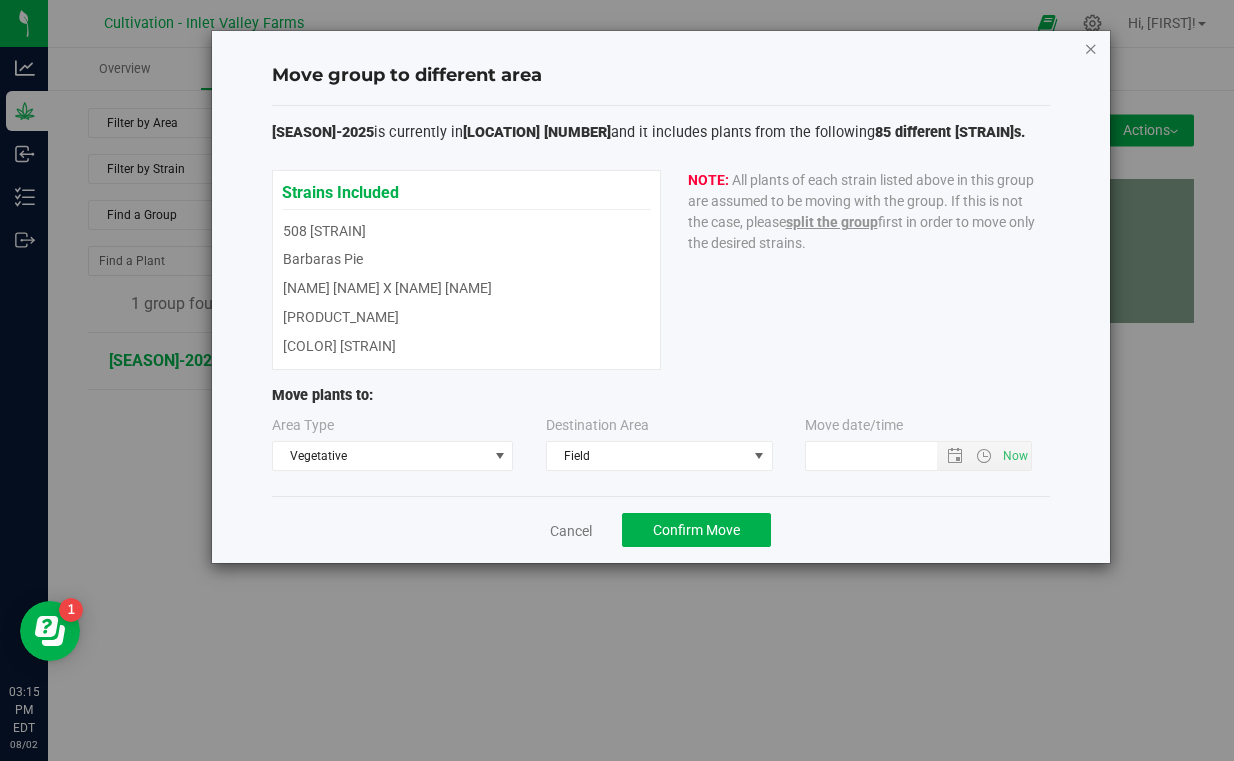 click at bounding box center (1091, 48) 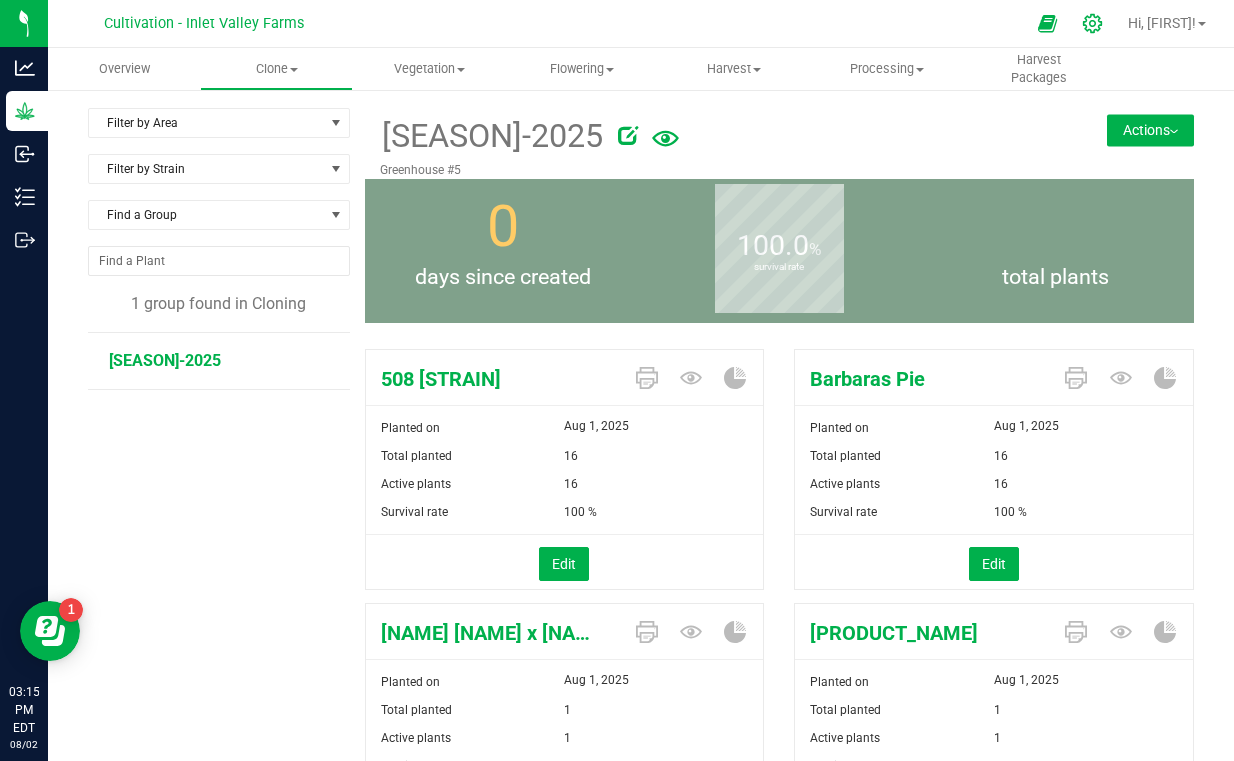 click 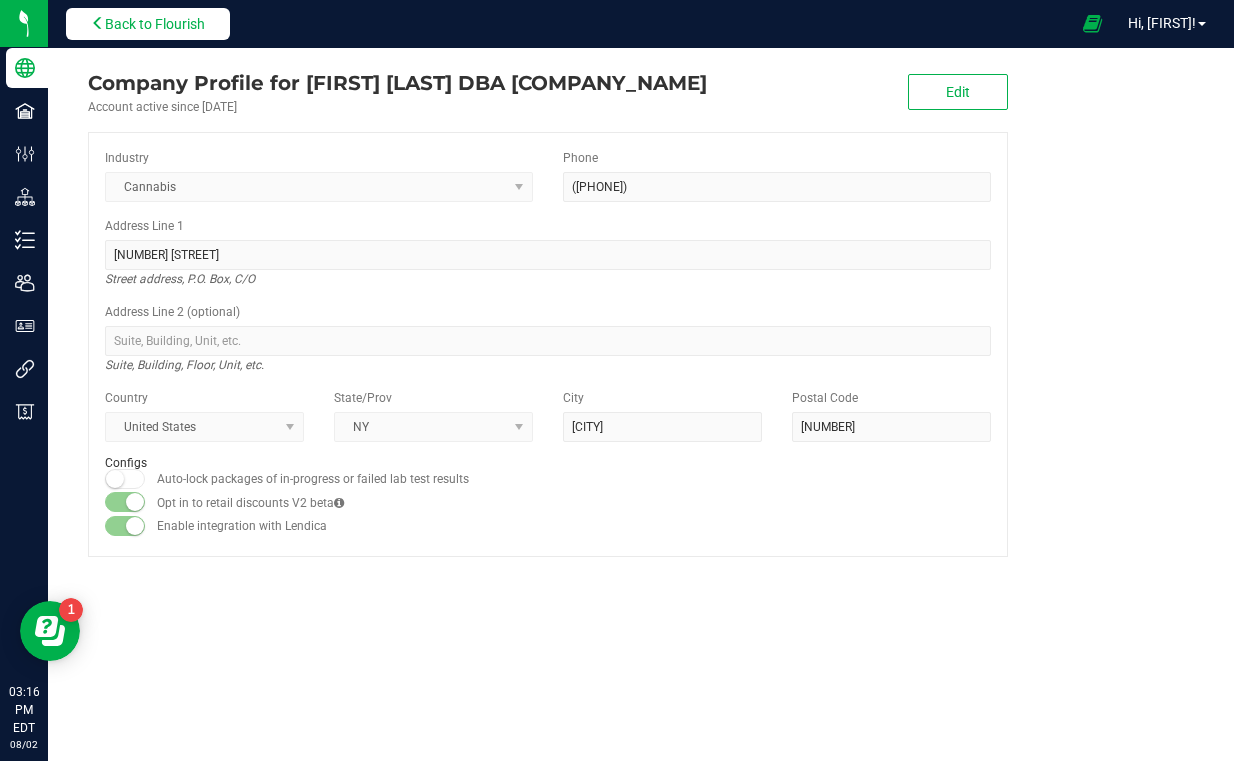 click on "Back to Flourish" at bounding box center [148, 24] 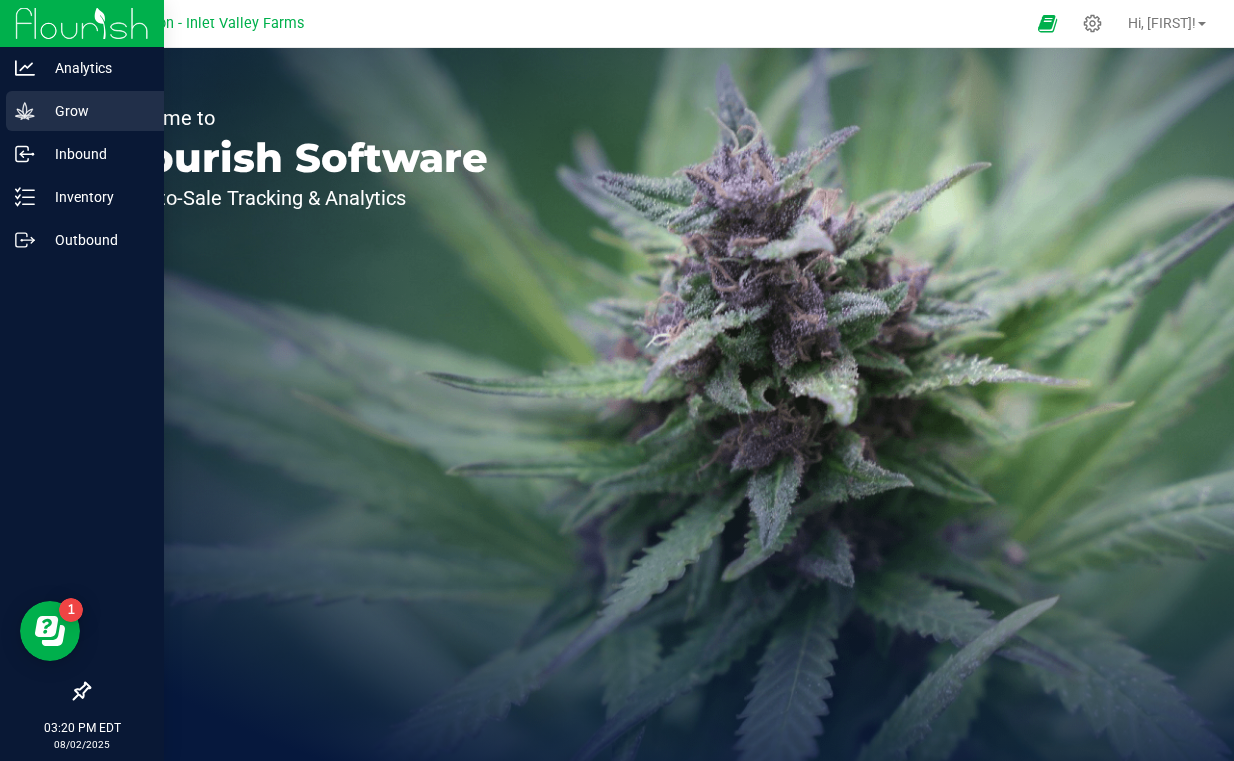 click 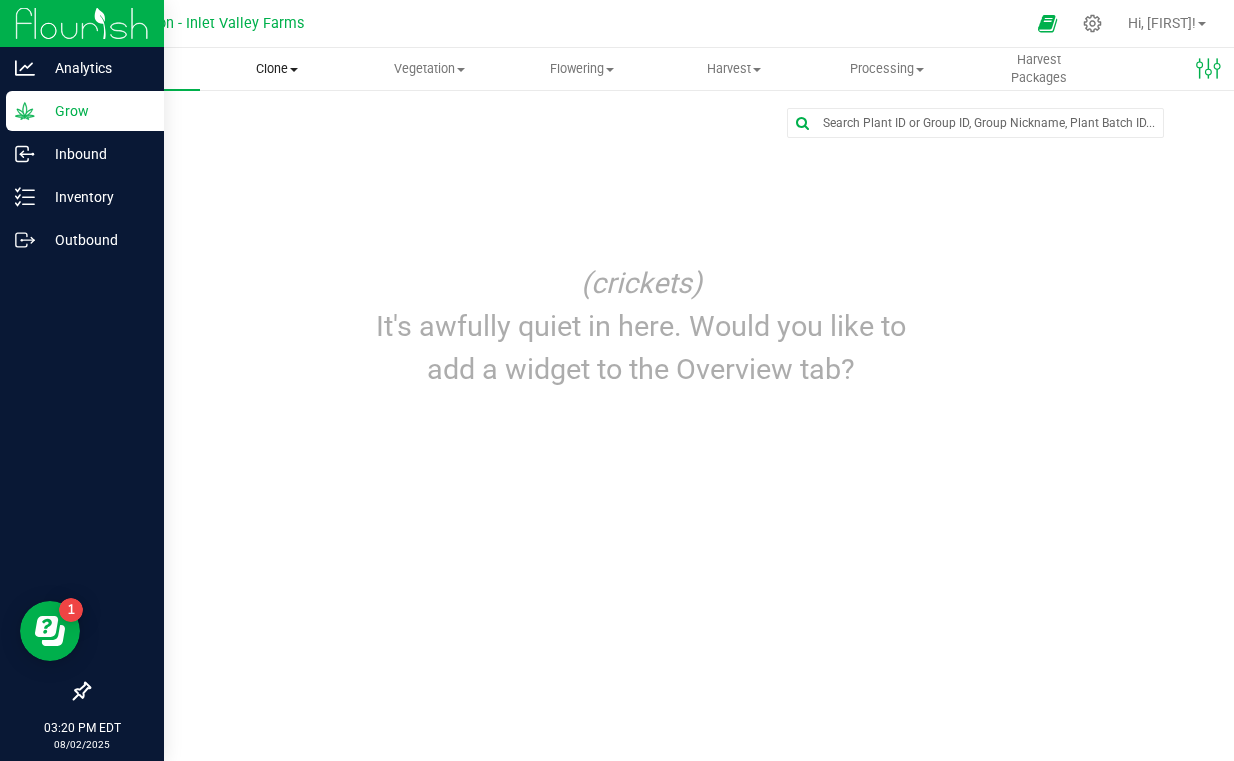 click on "Clone" at bounding box center (276, 69) 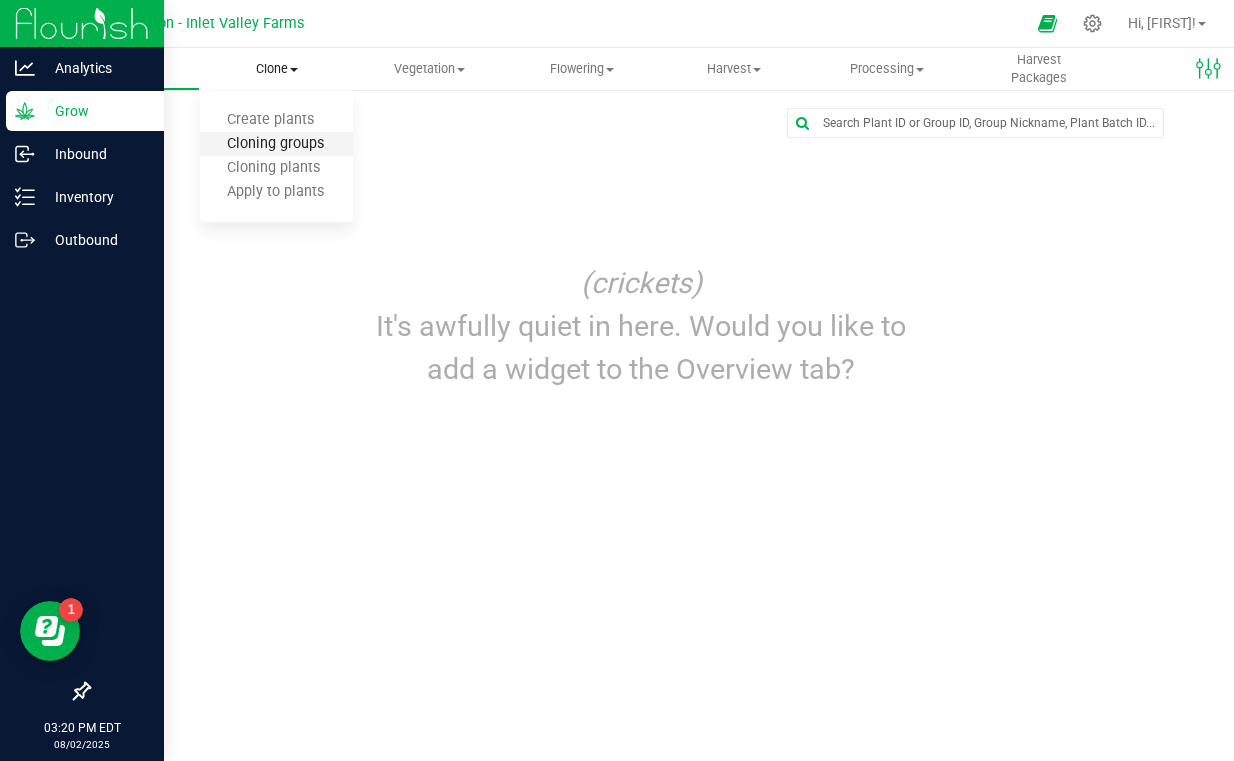 click on "Cloning groups" at bounding box center [275, 144] 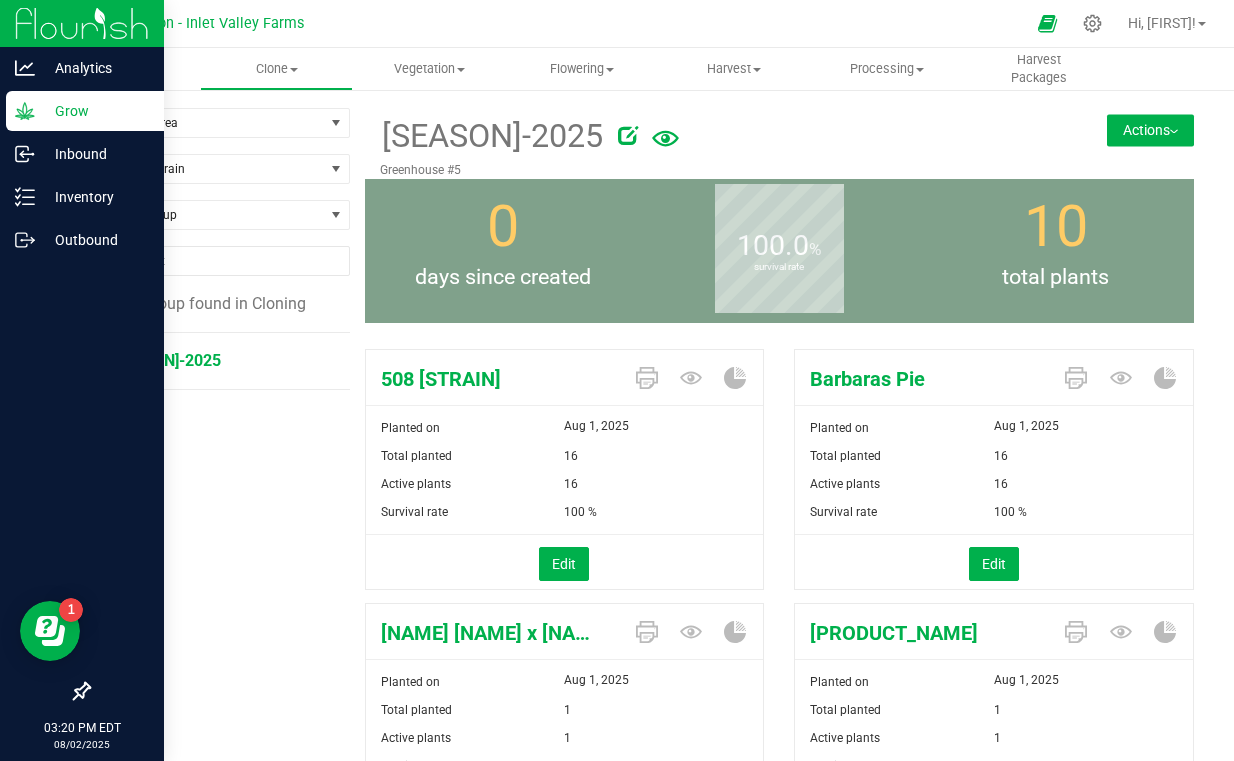 scroll, scrollTop: 89, scrollLeft: 0, axis: vertical 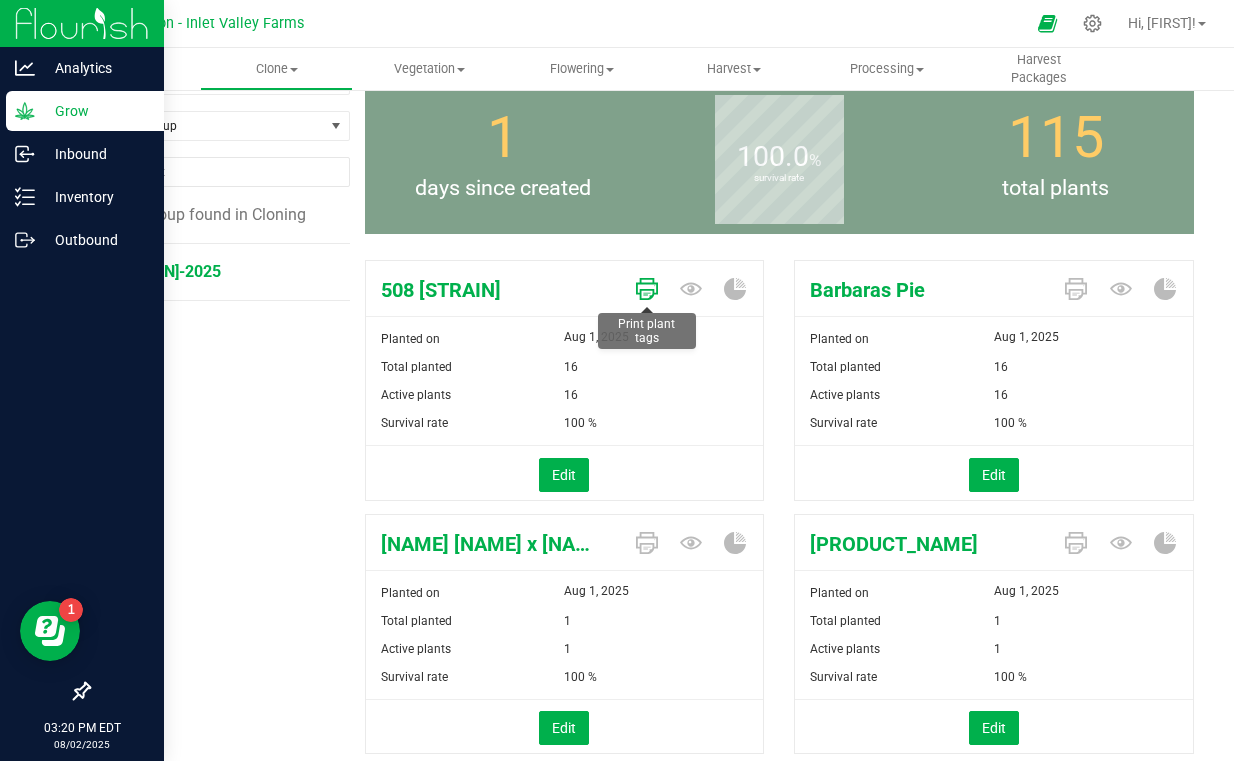 click 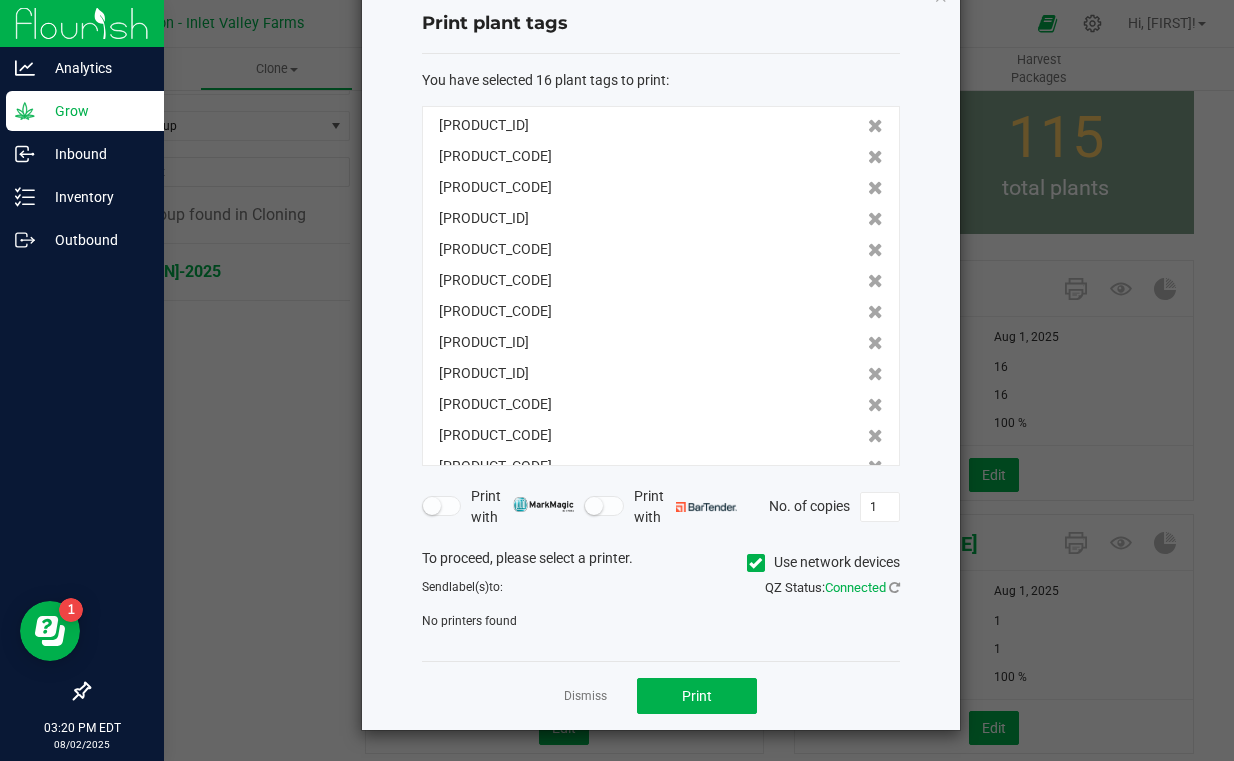 scroll, scrollTop: 51, scrollLeft: 0, axis: vertical 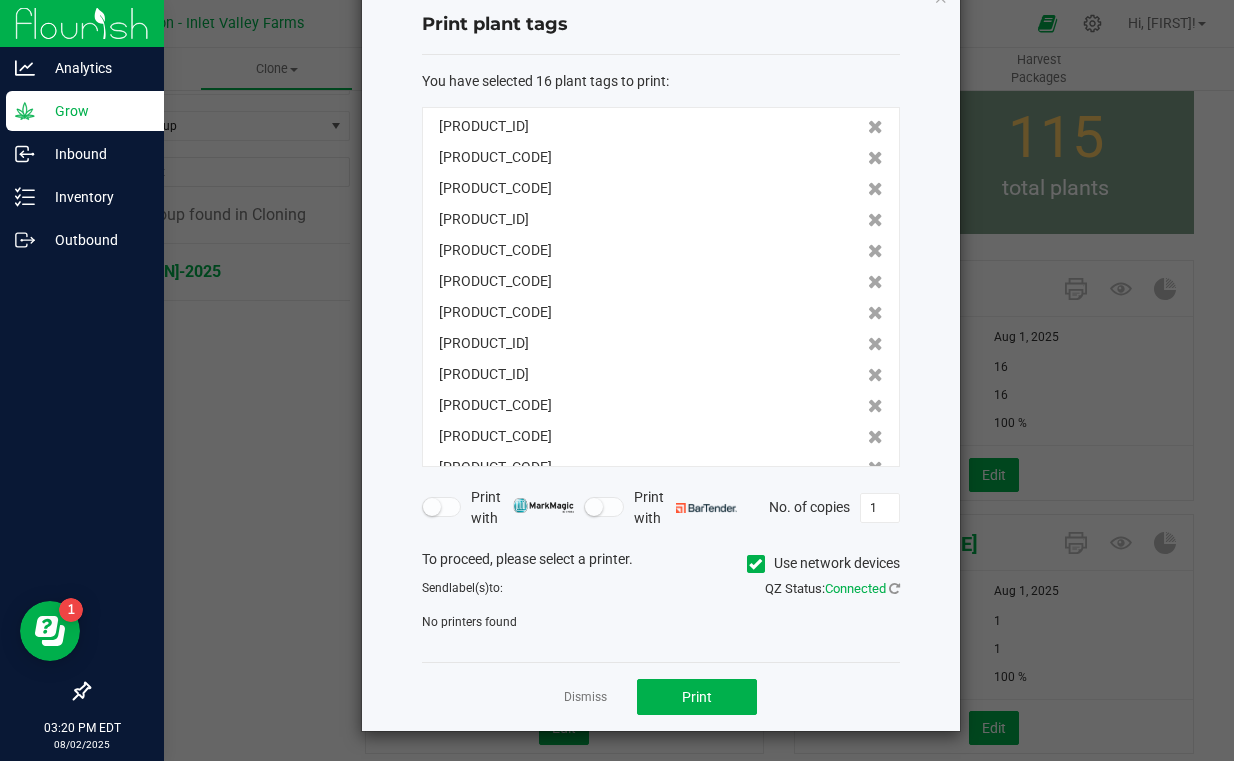 click on "Print plant tags  You have selected 16 plant tags to print  :   [PRODUCT_ID]   [PRODUCT_ID]   [PRODUCT_ID]   [PRODUCT_ID]   [PRODUCT_ID]   [PRODUCT_ID]   [PRODUCT_ID]   [PRODUCT_ID]   [PRODUCT_ID]   [PRODUCT_ID]   [PRODUCT_ID]   [PRODUCT_ID]   [PRODUCT_ID]   [PRODUCT_ID]   [PRODUCT_ID]   [PRODUCT_ID]   Print with   Print with   No. of copies  1  To proceed, please select a printer.   Use network devices  Send  label(s)  to:  QZ Status:   Connected   No printers found   Dismiss   Print" 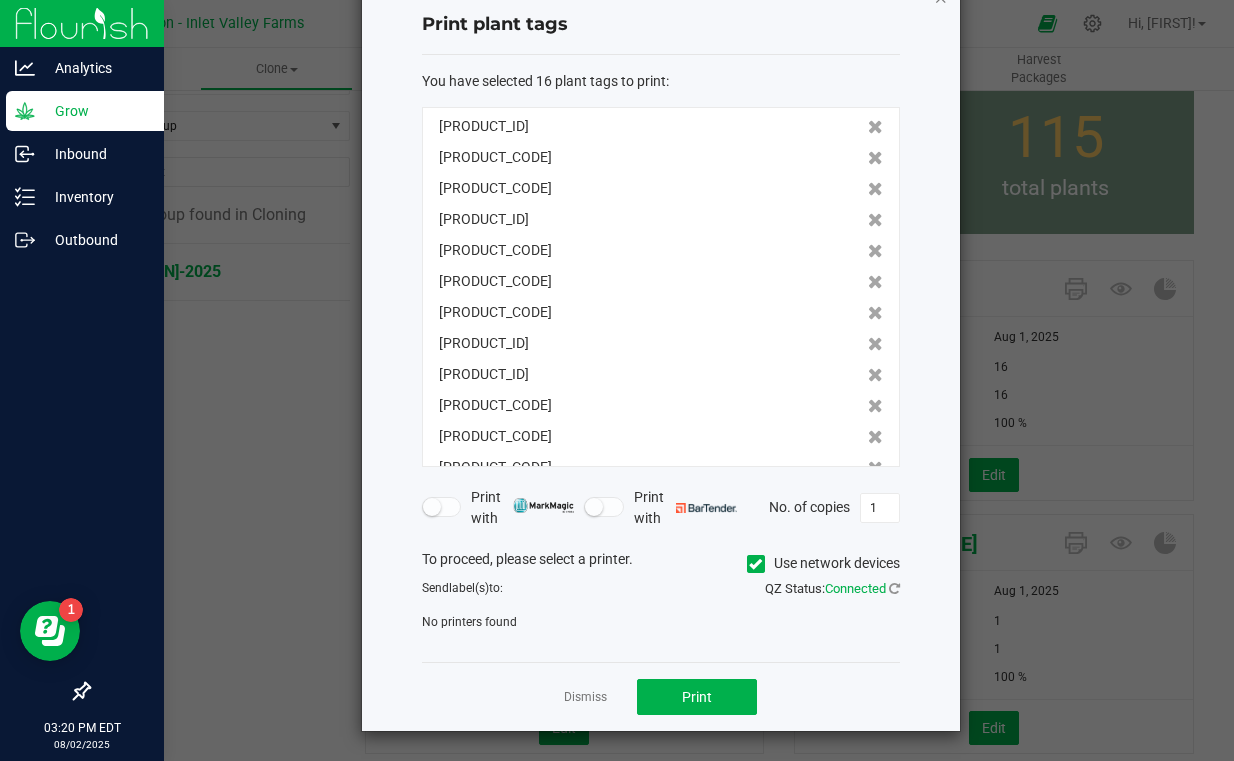 click 